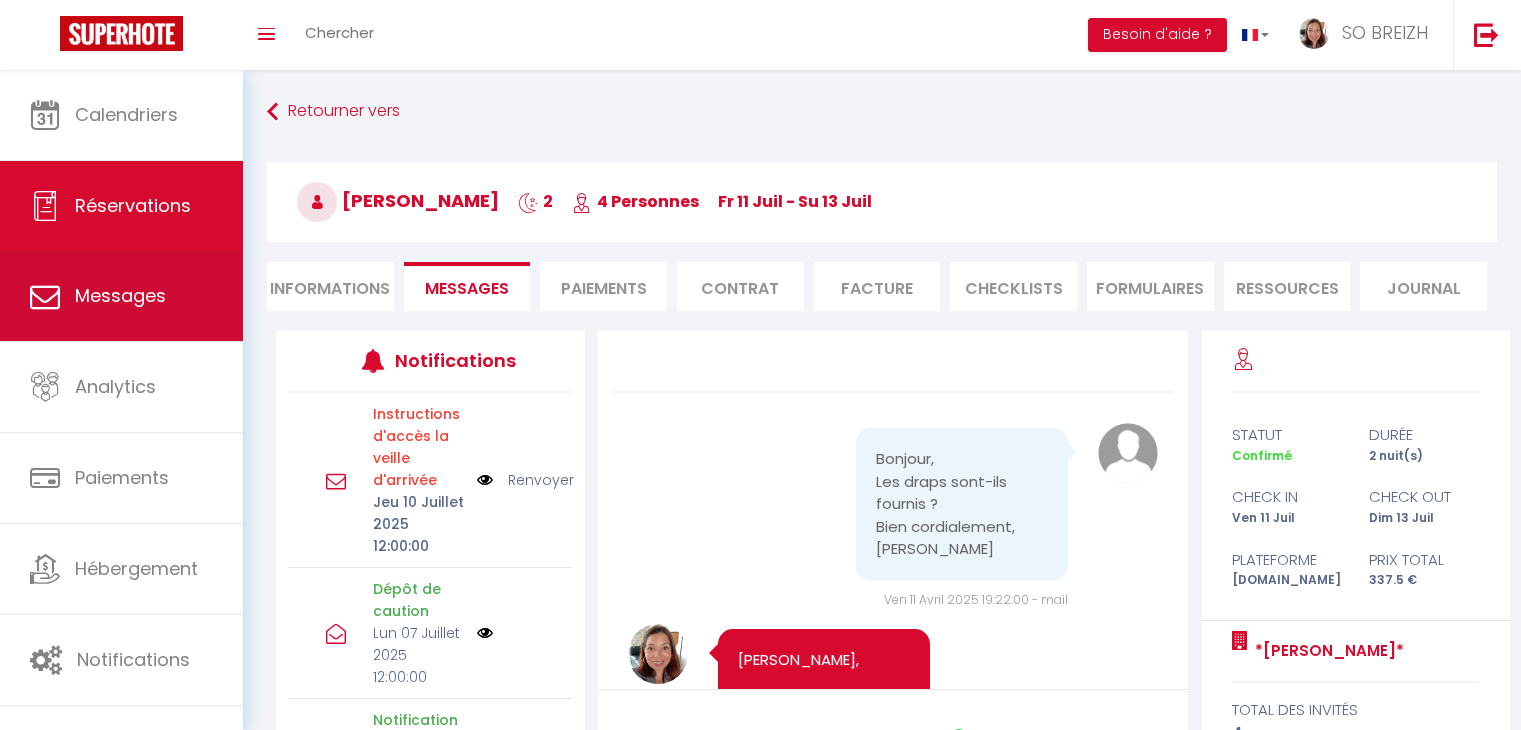scroll, scrollTop: 0, scrollLeft: 0, axis: both 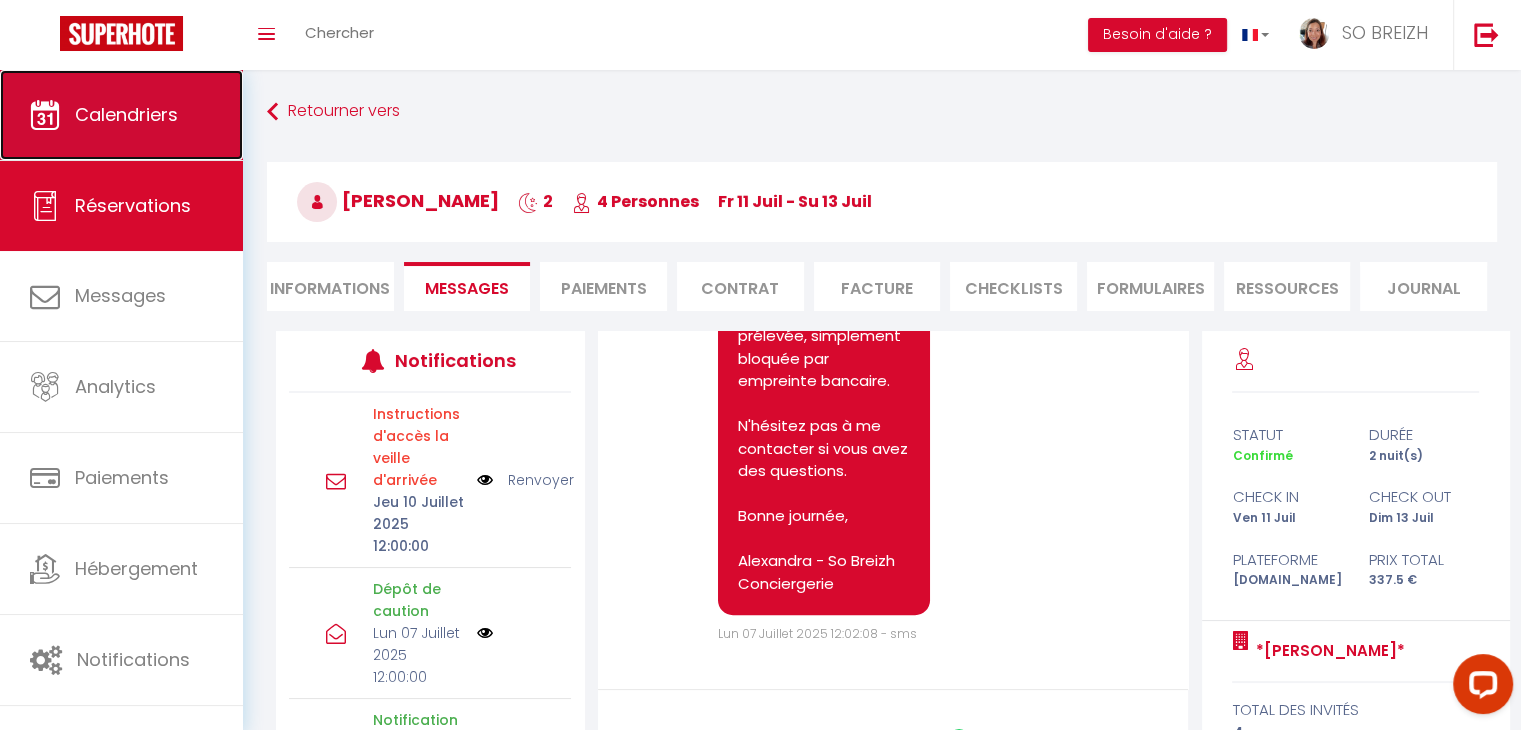 click on "Calendriers" at bounding box center (121, 115) 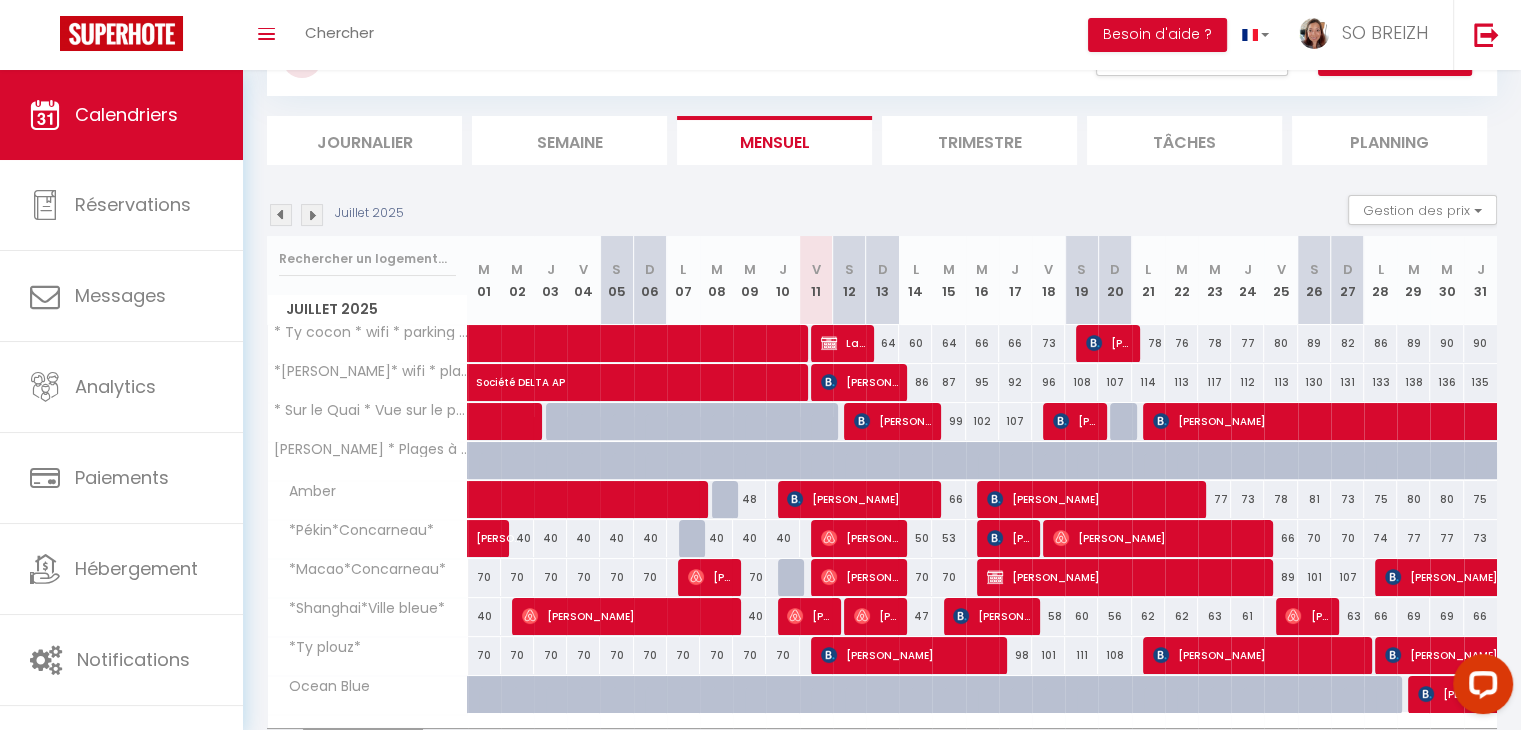scroll, scrollTop: 205, scrollLeft: 0, axis: vertical 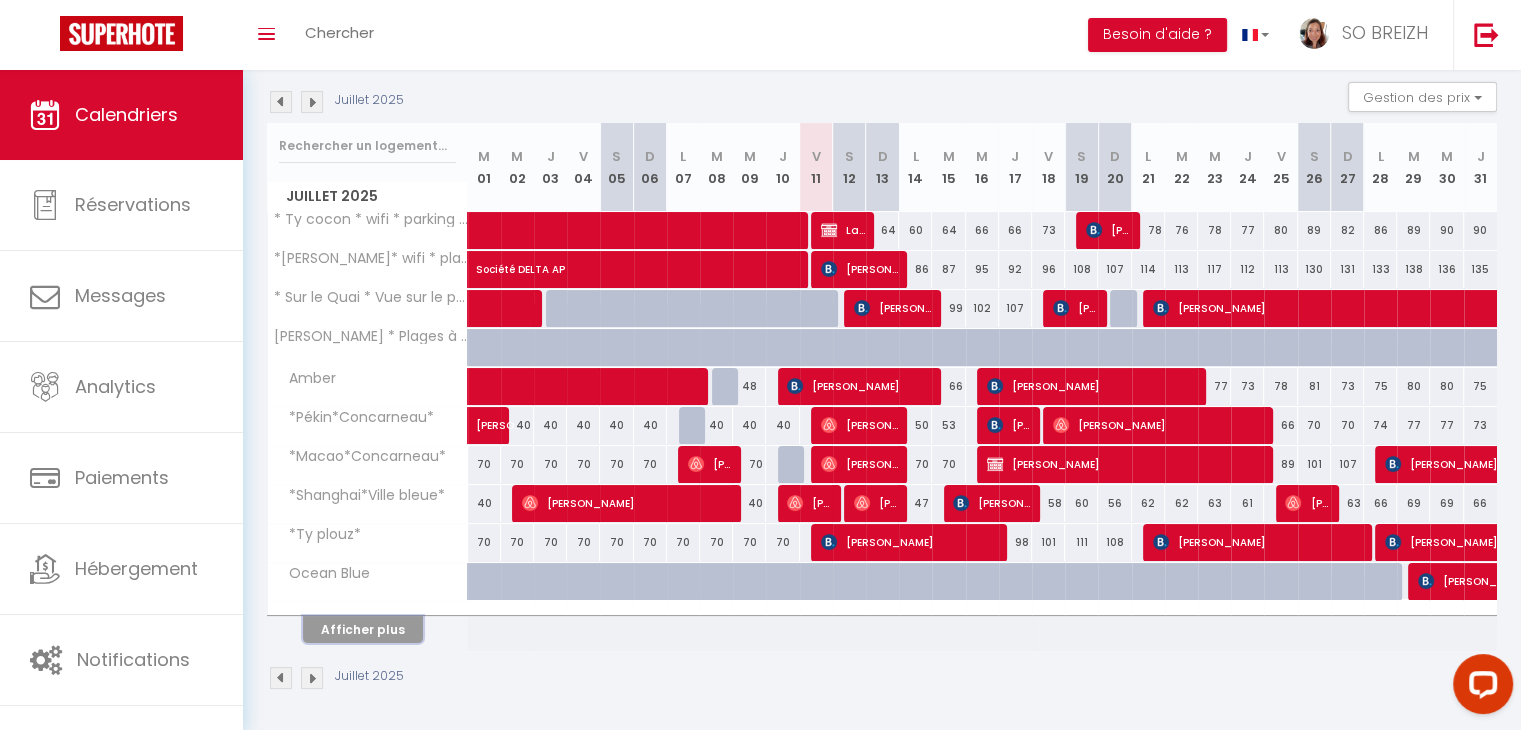 click on "Afficher plus" at bounding box center [363, 629] 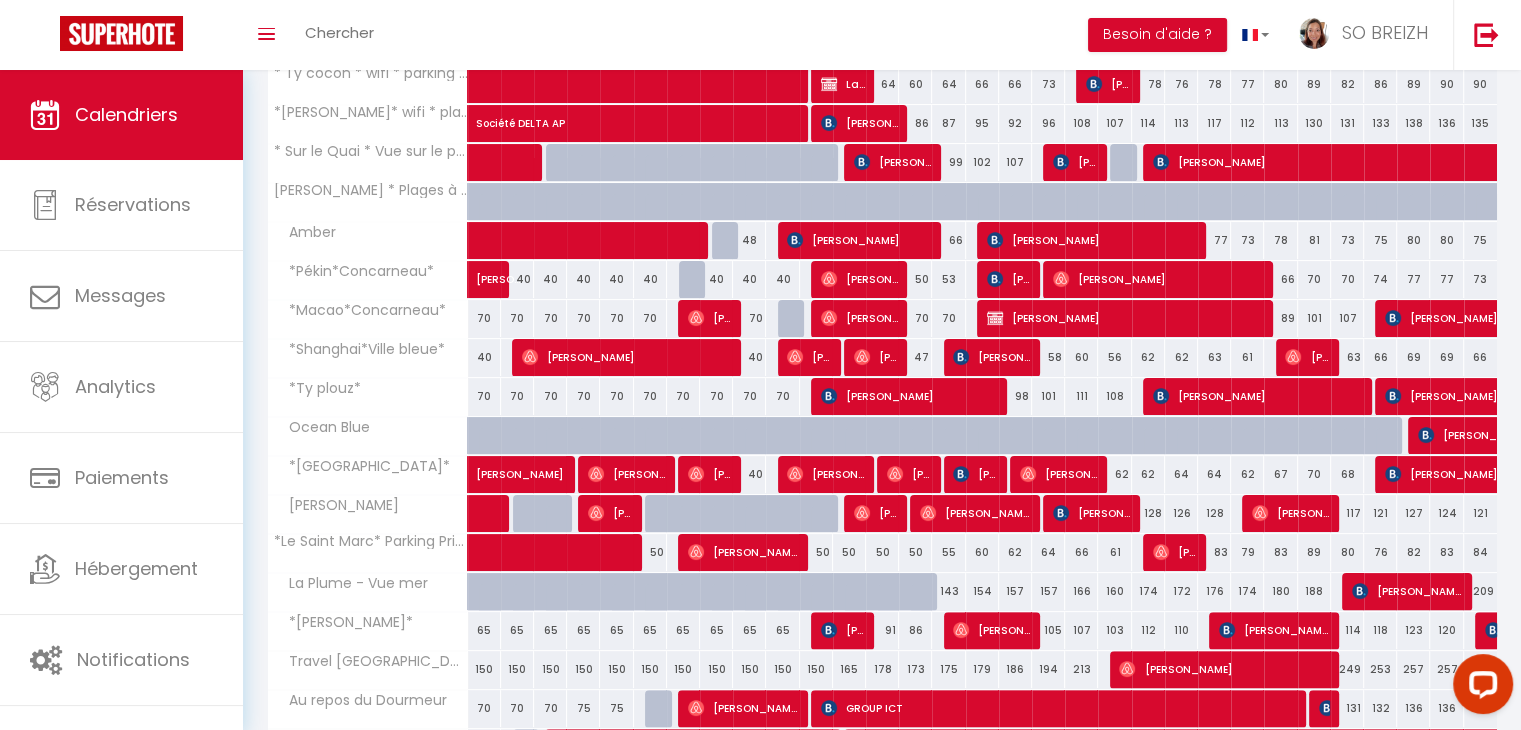 scroll, scrollTop: 405, scrollLeft: 0, axis: vertical 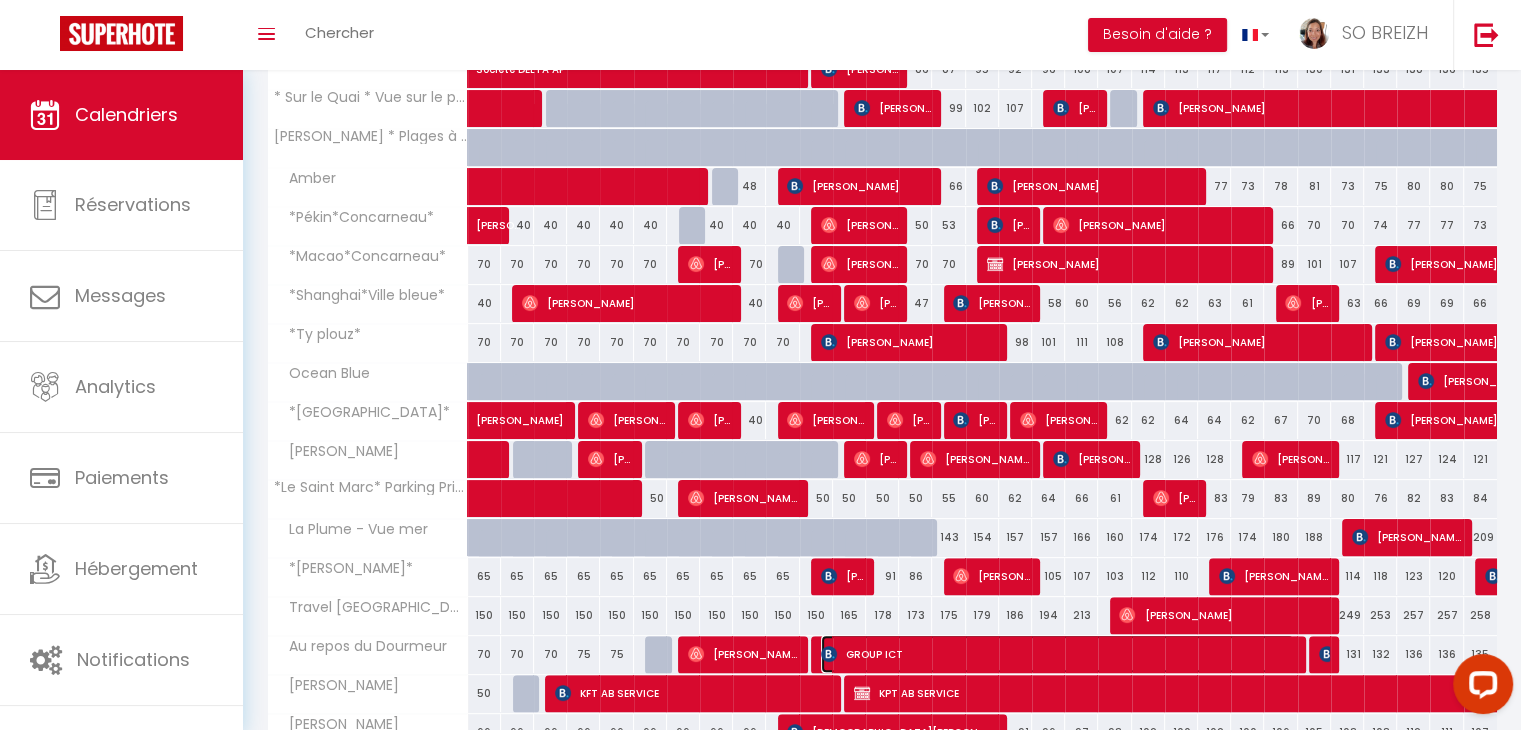 click on "GROUP ICT" at bounding box center [1057, 654] 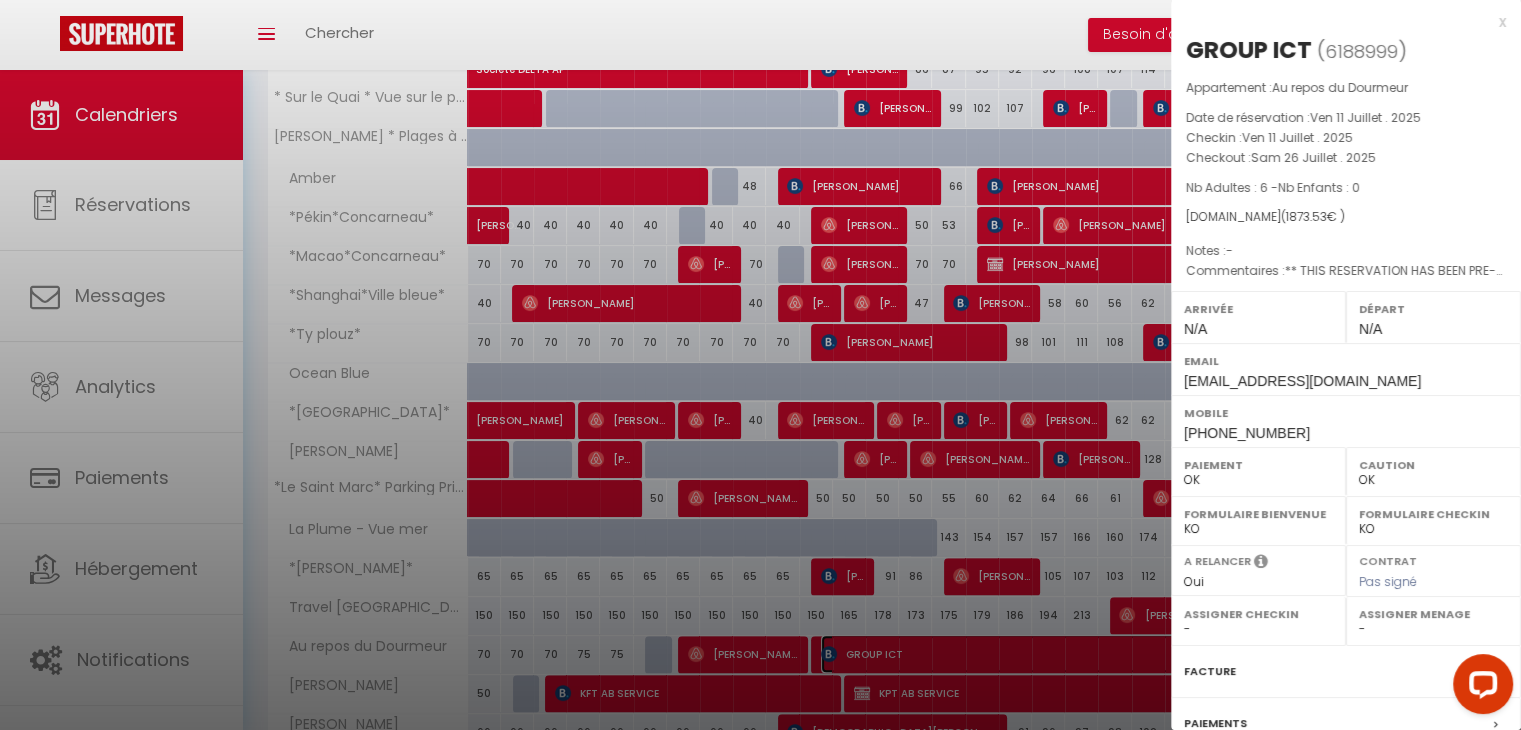 select on "39035" 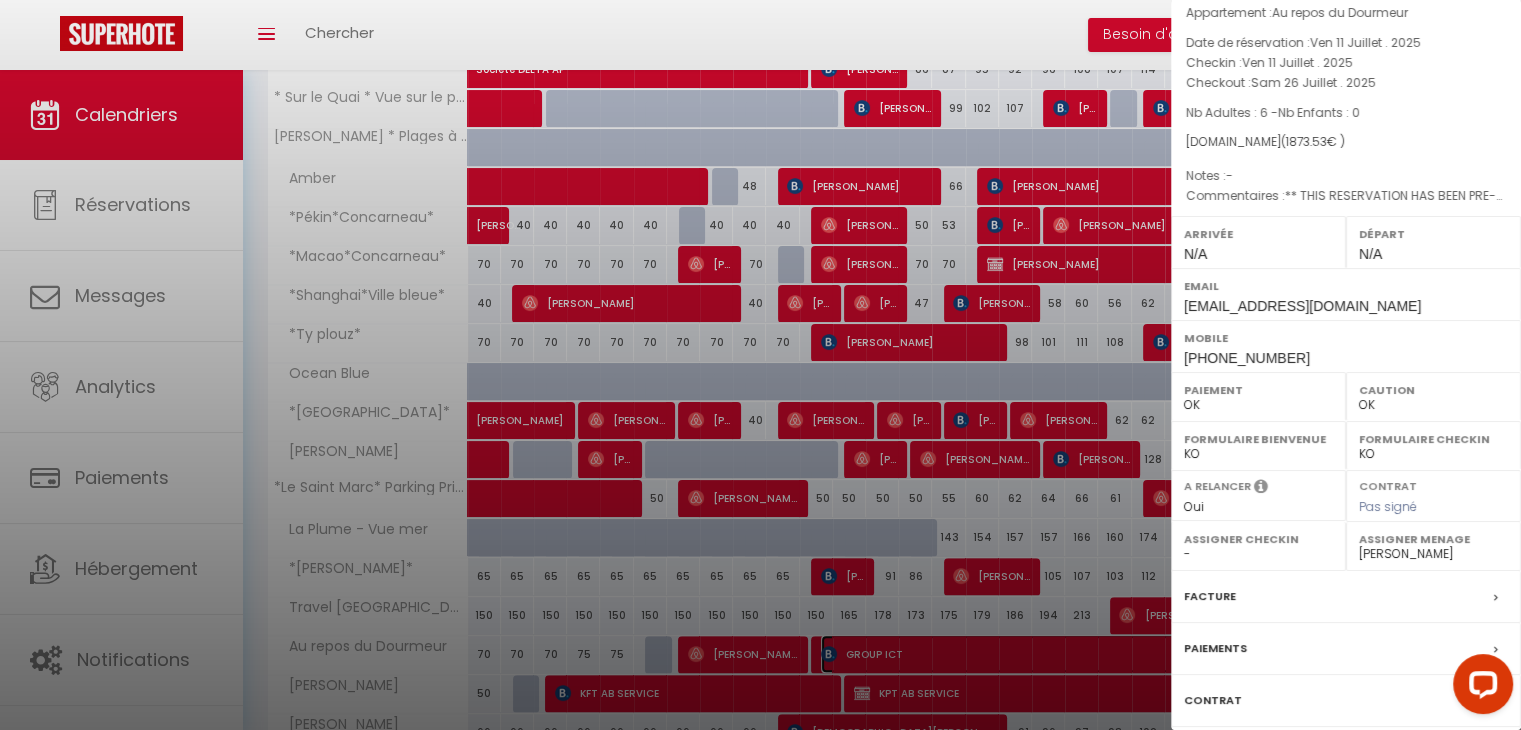 scroll, scrollTop: 199, scrollLeft: 0, axis: vertical 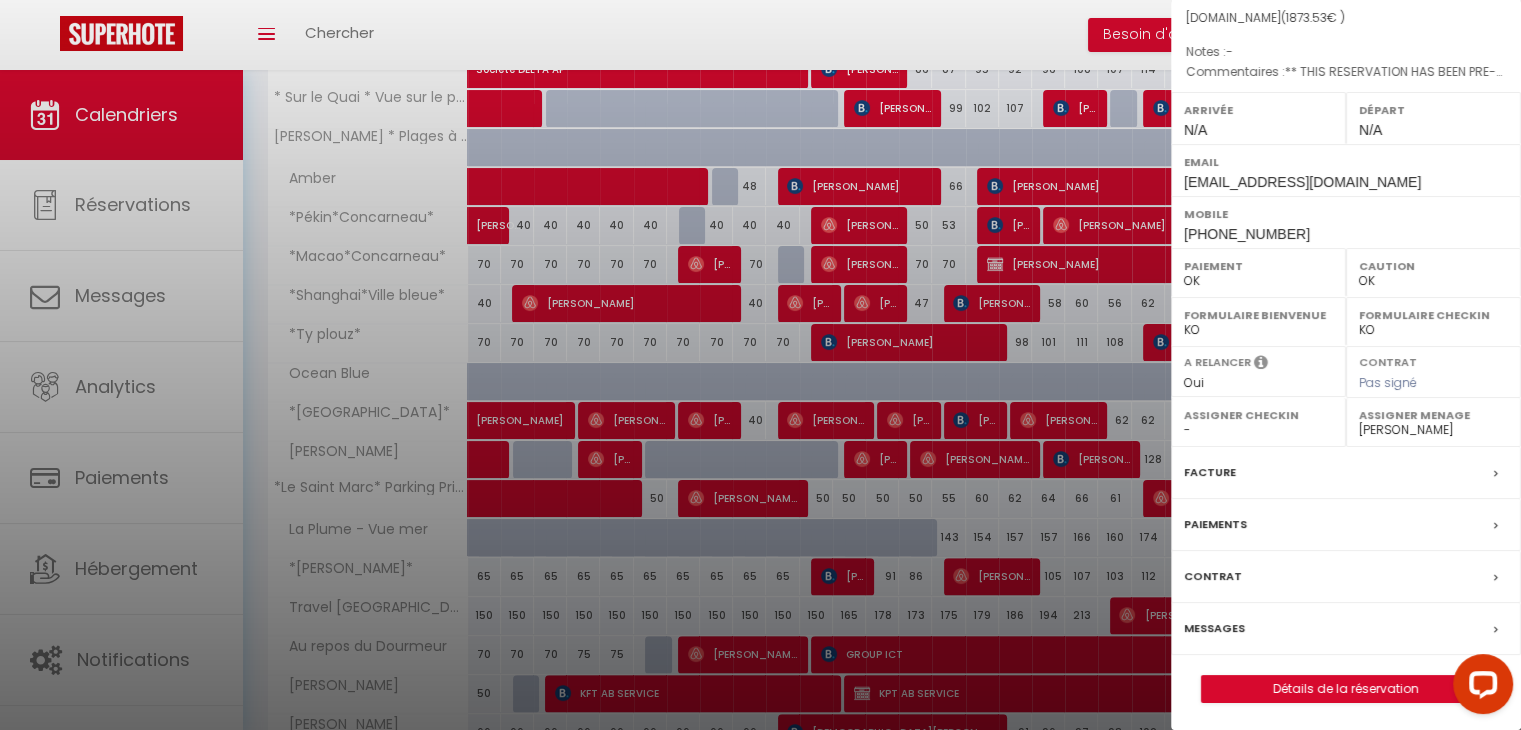 click on "Messages" at bounding box center (1214, 628) 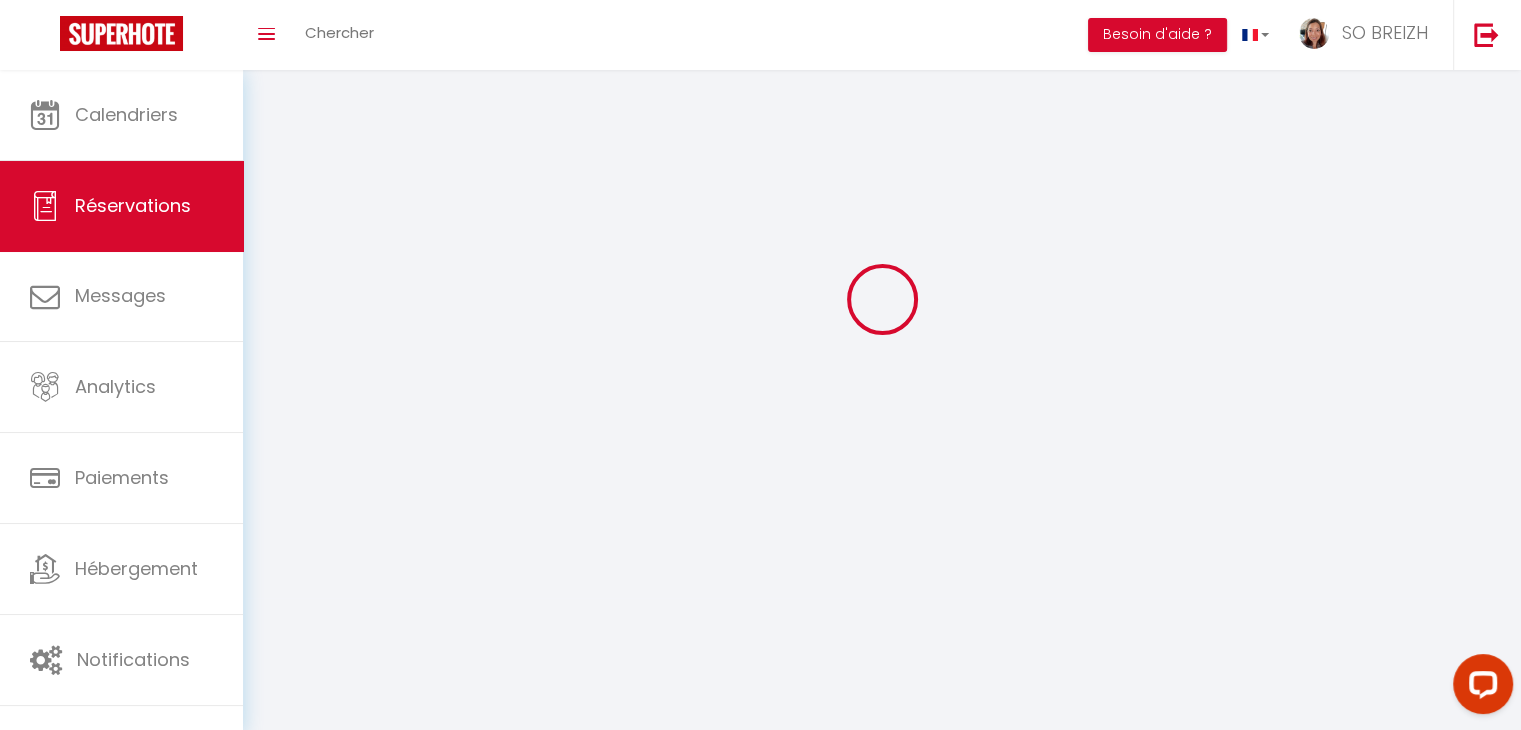 scroll, scrollTop: 0, scrollLeft: 0, axis: both 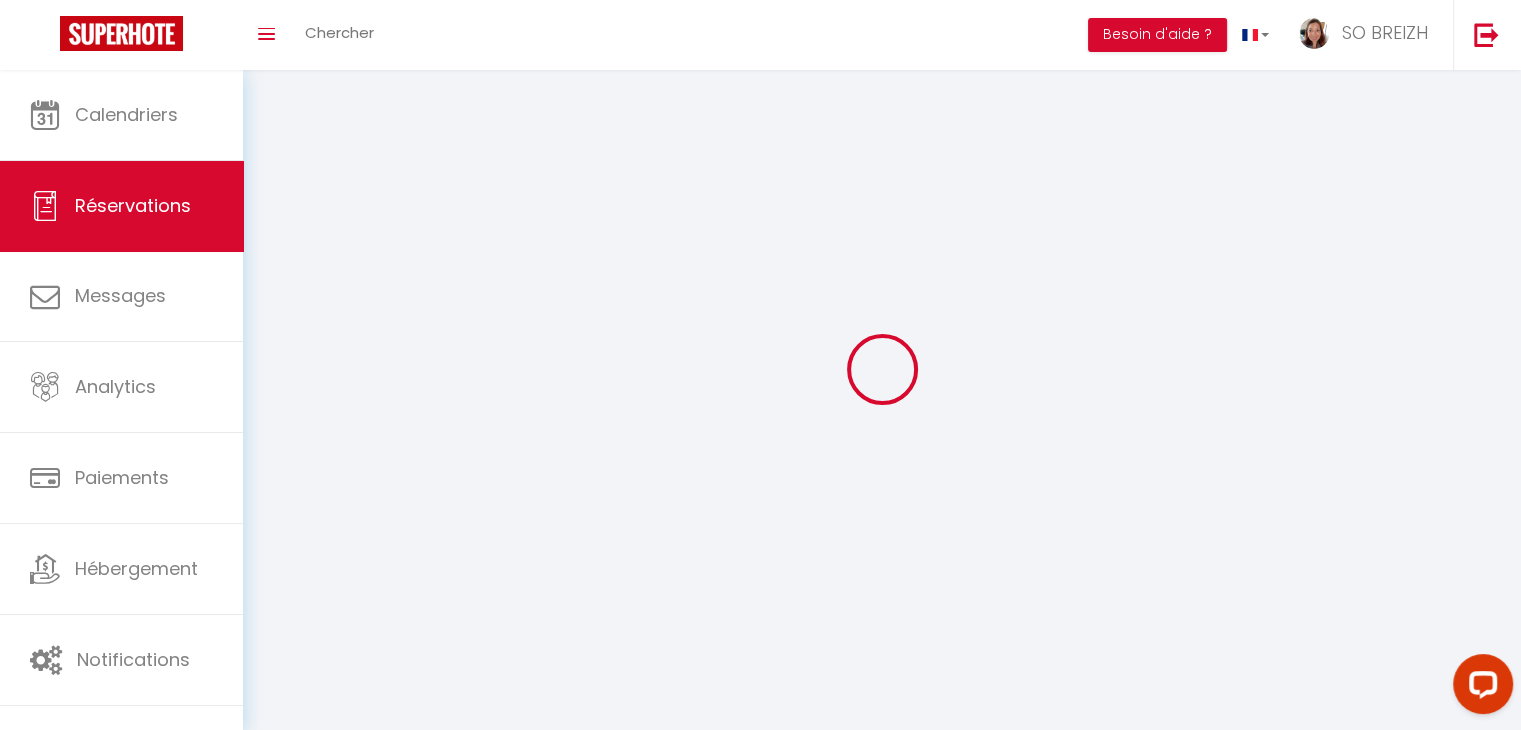 select 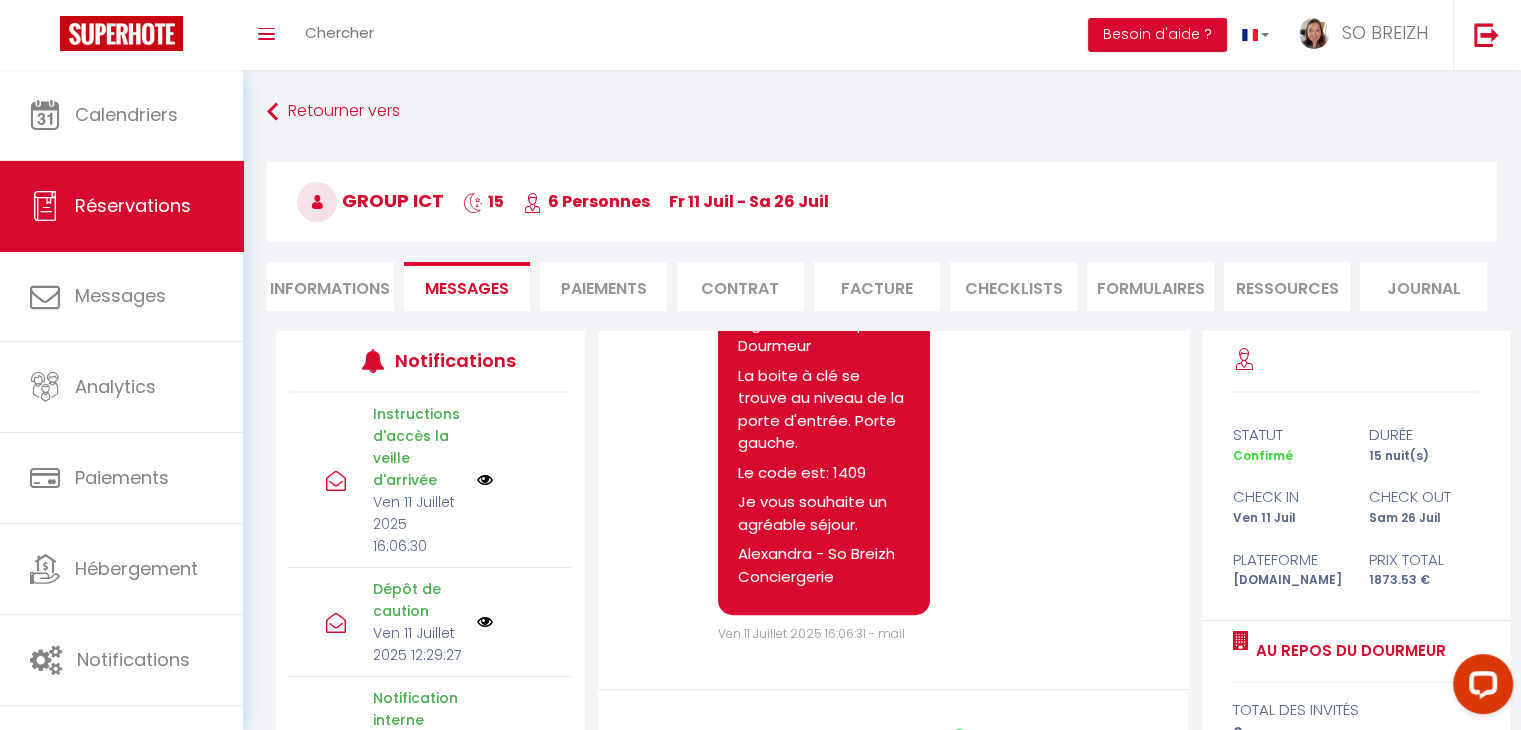 scroll, scrollTop: 1076, scrollLeft: 0, axis: vertical 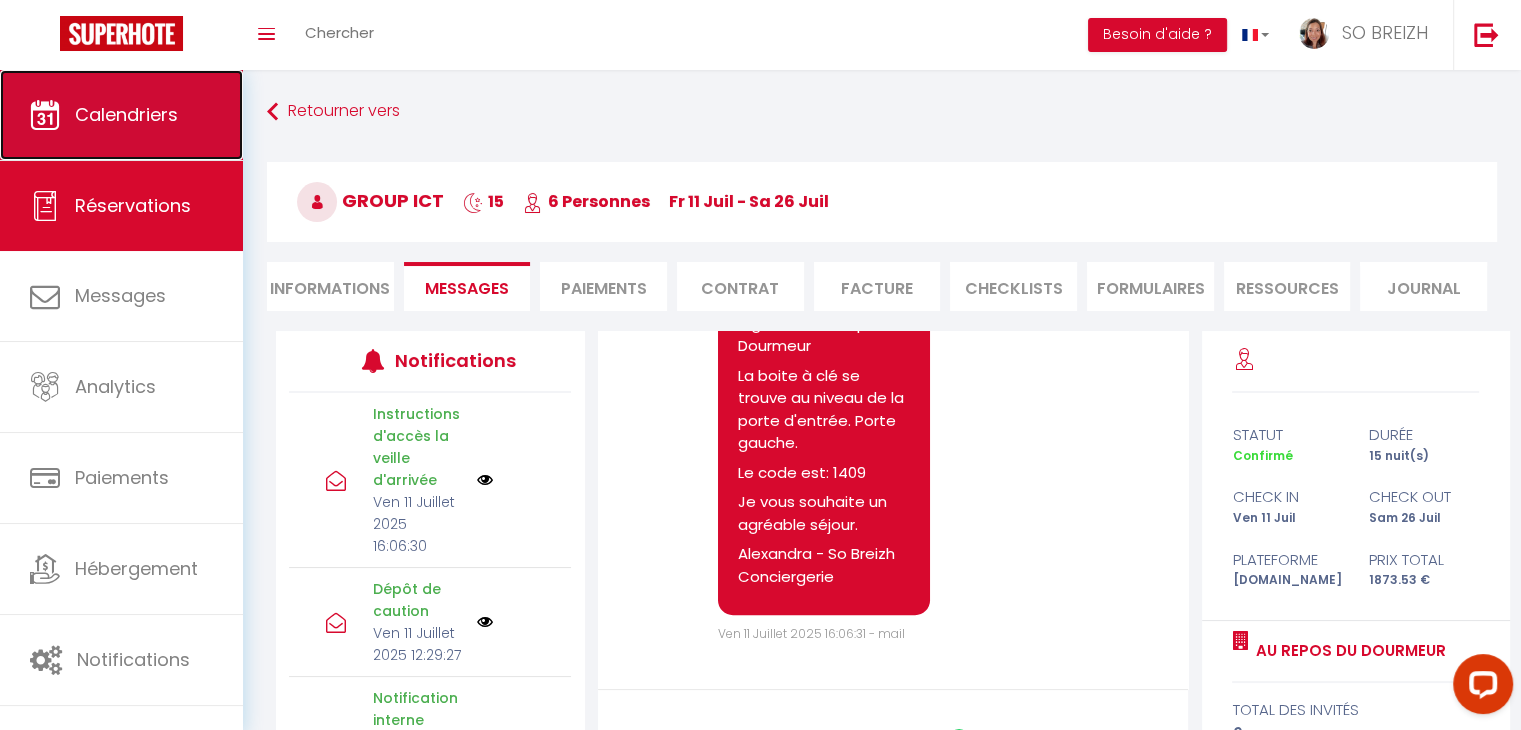 click on "Calendriers" at bounding box center (121, 115) 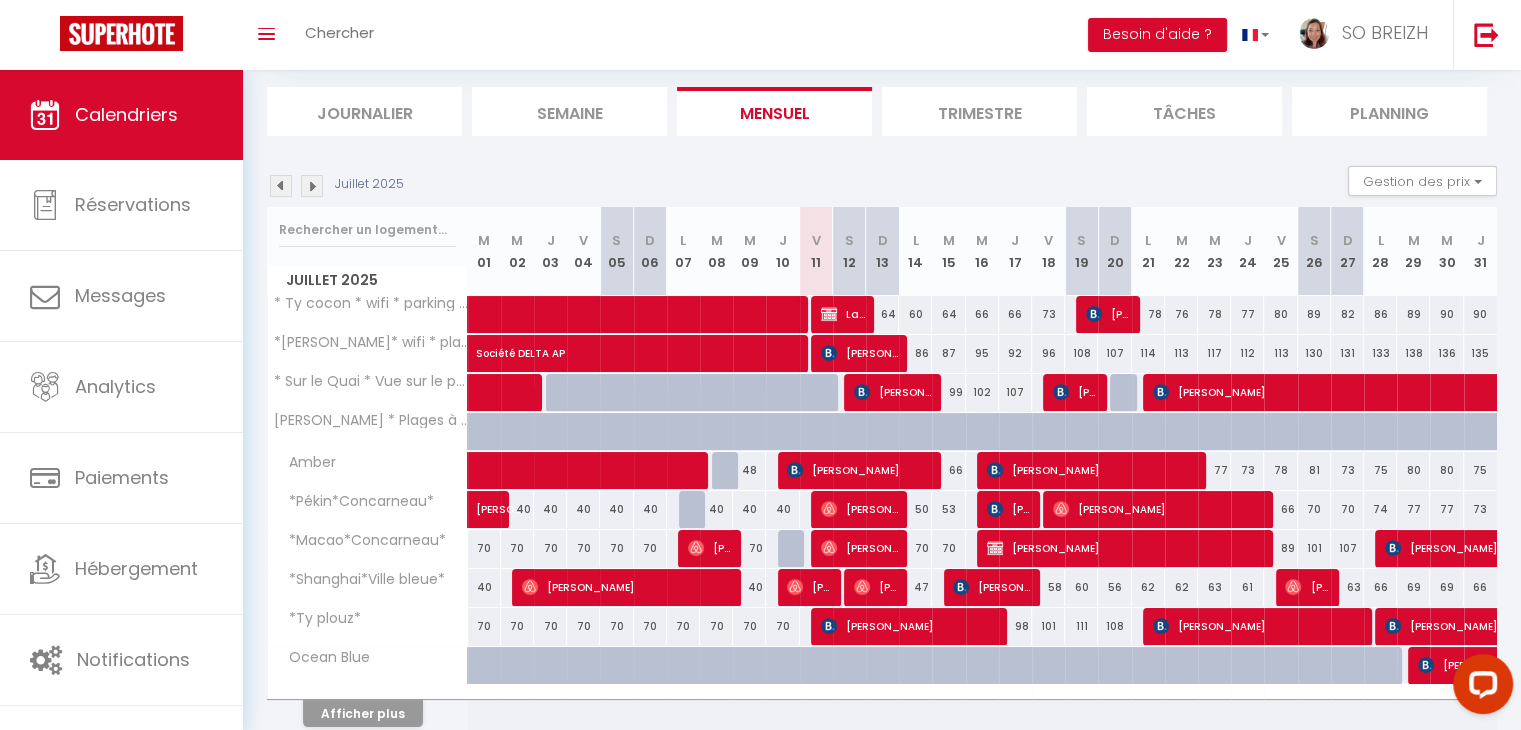 scroll, scrollTop: 0, scrollLeft: 0, axis: both 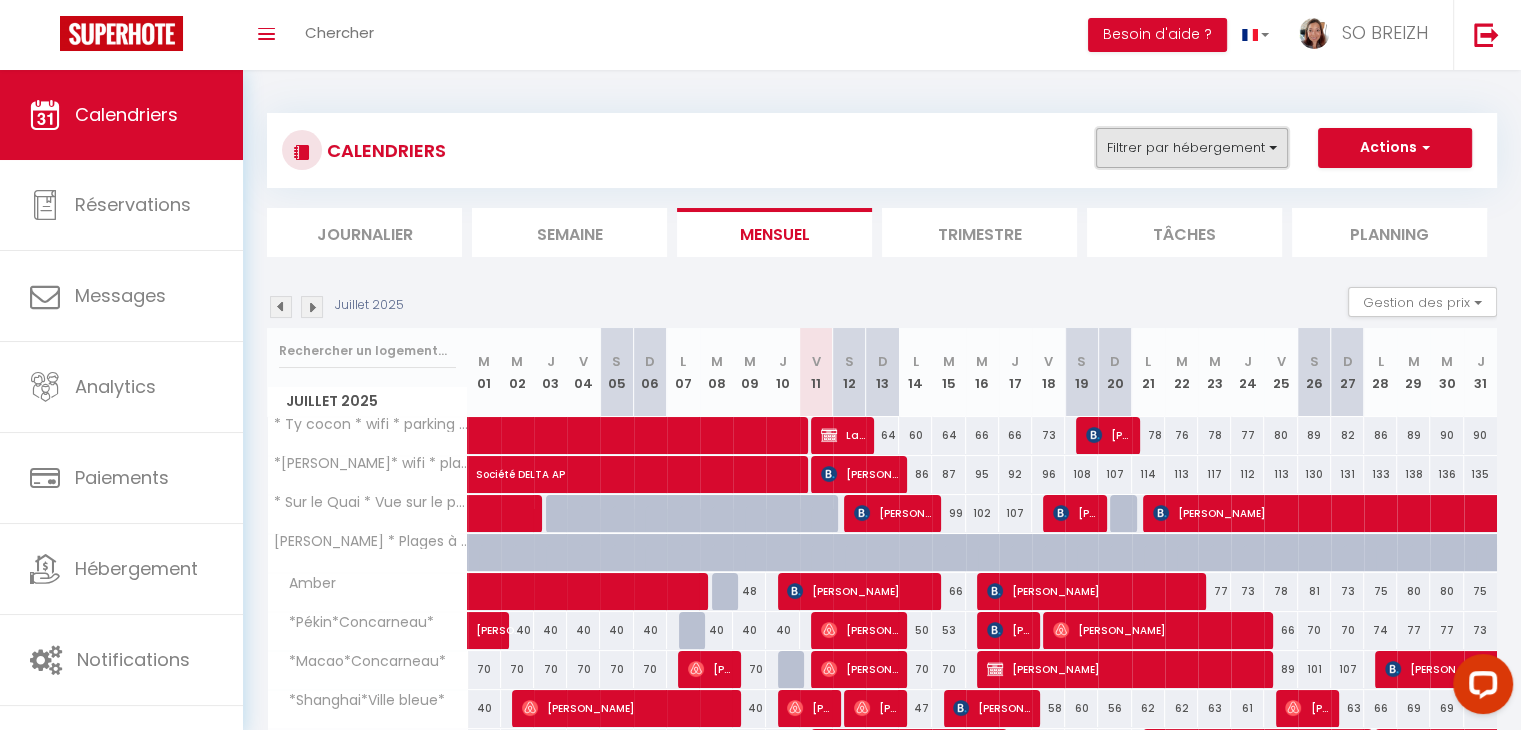click on "Filtrer par hébergement" at bounding box center [1192, 148] 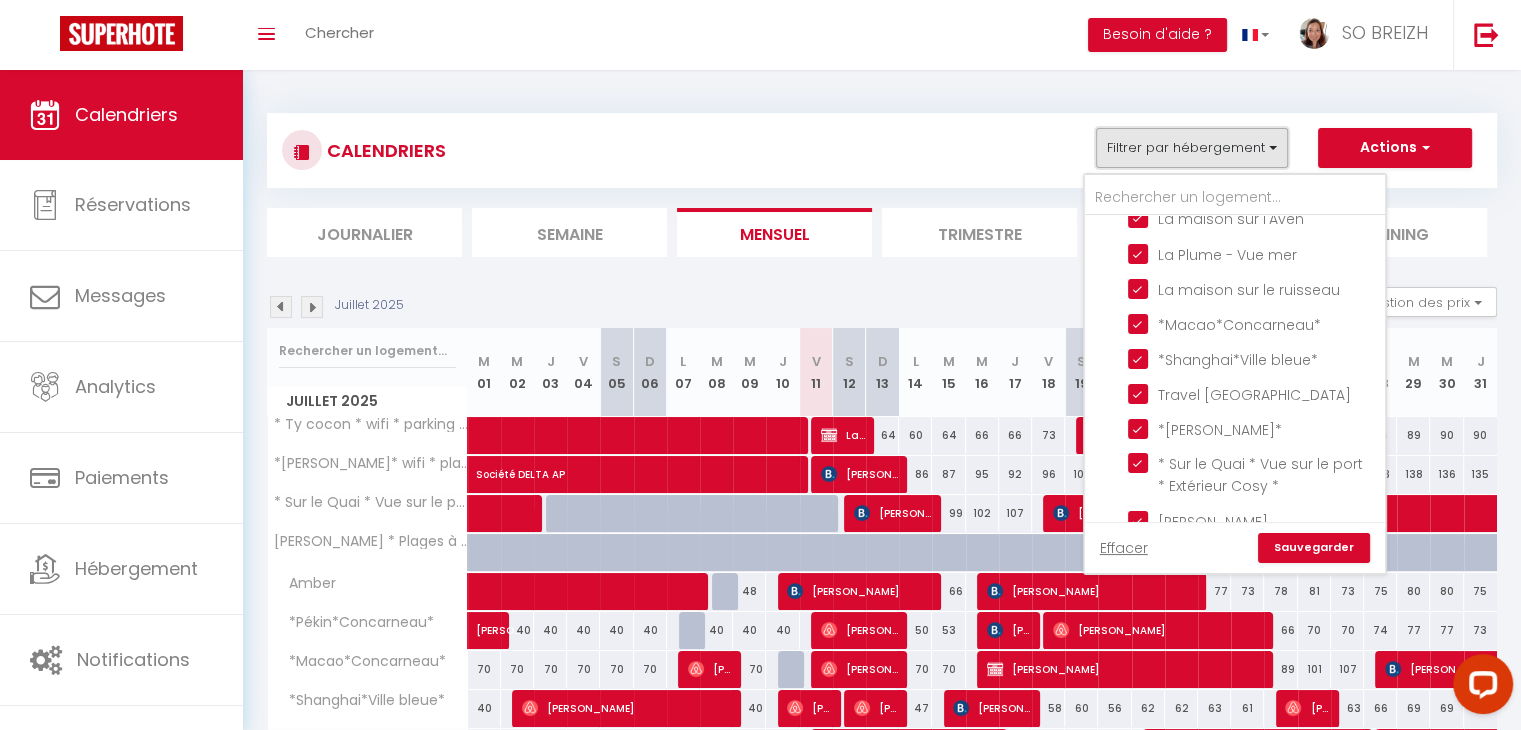 scroll, scrollTop: 0, scrollLeft: 0, axis: both 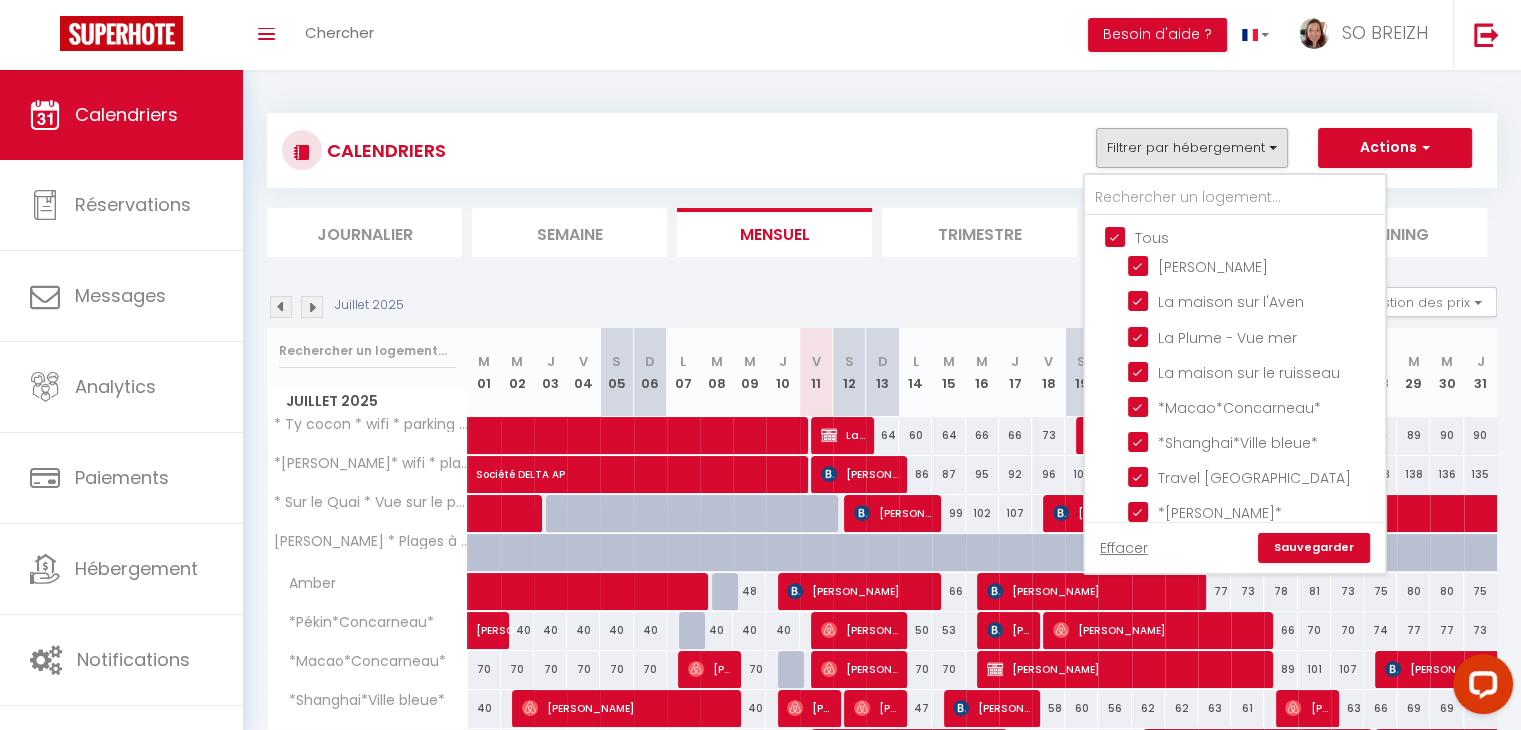 click on "Tous" at bounding box center [1255, 236] 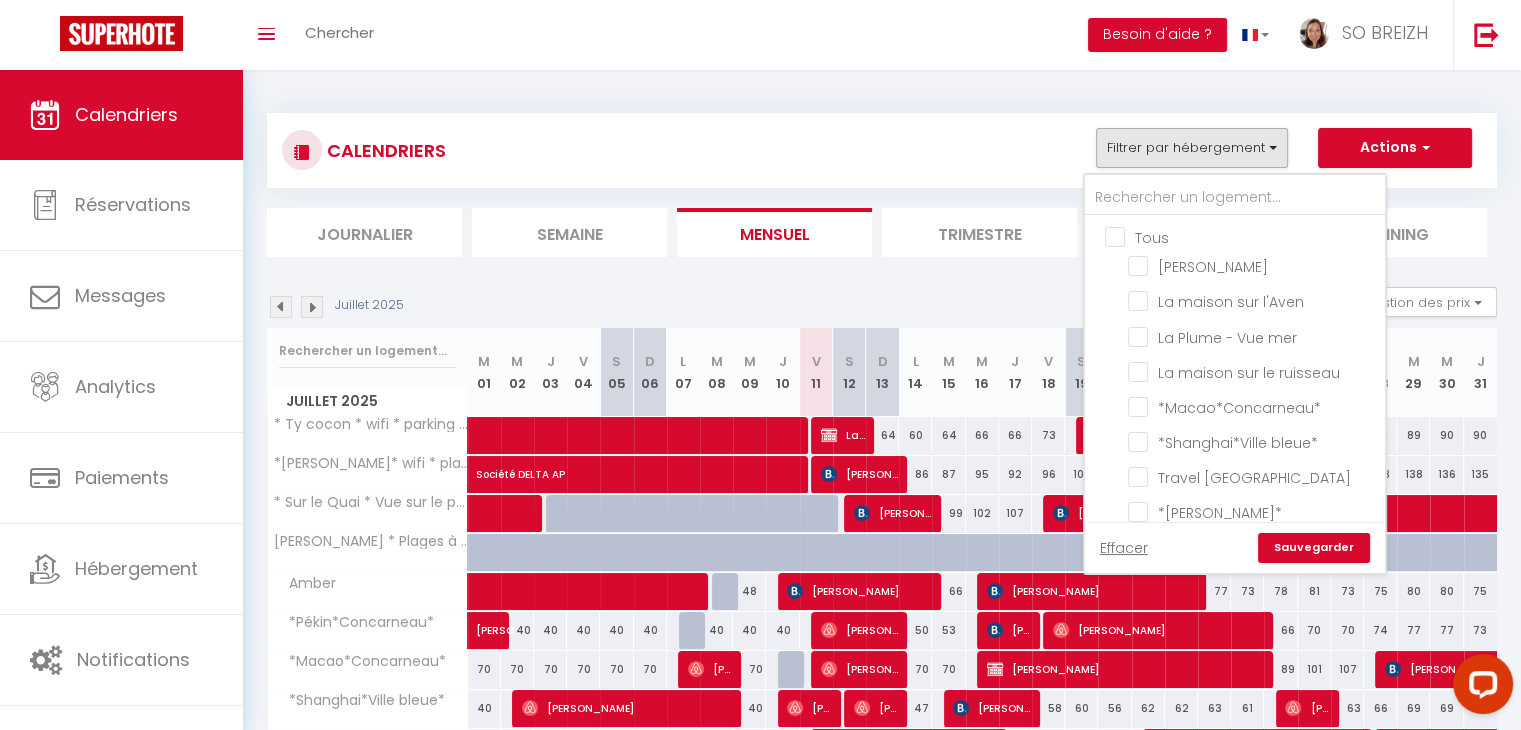 checkbox on "false" 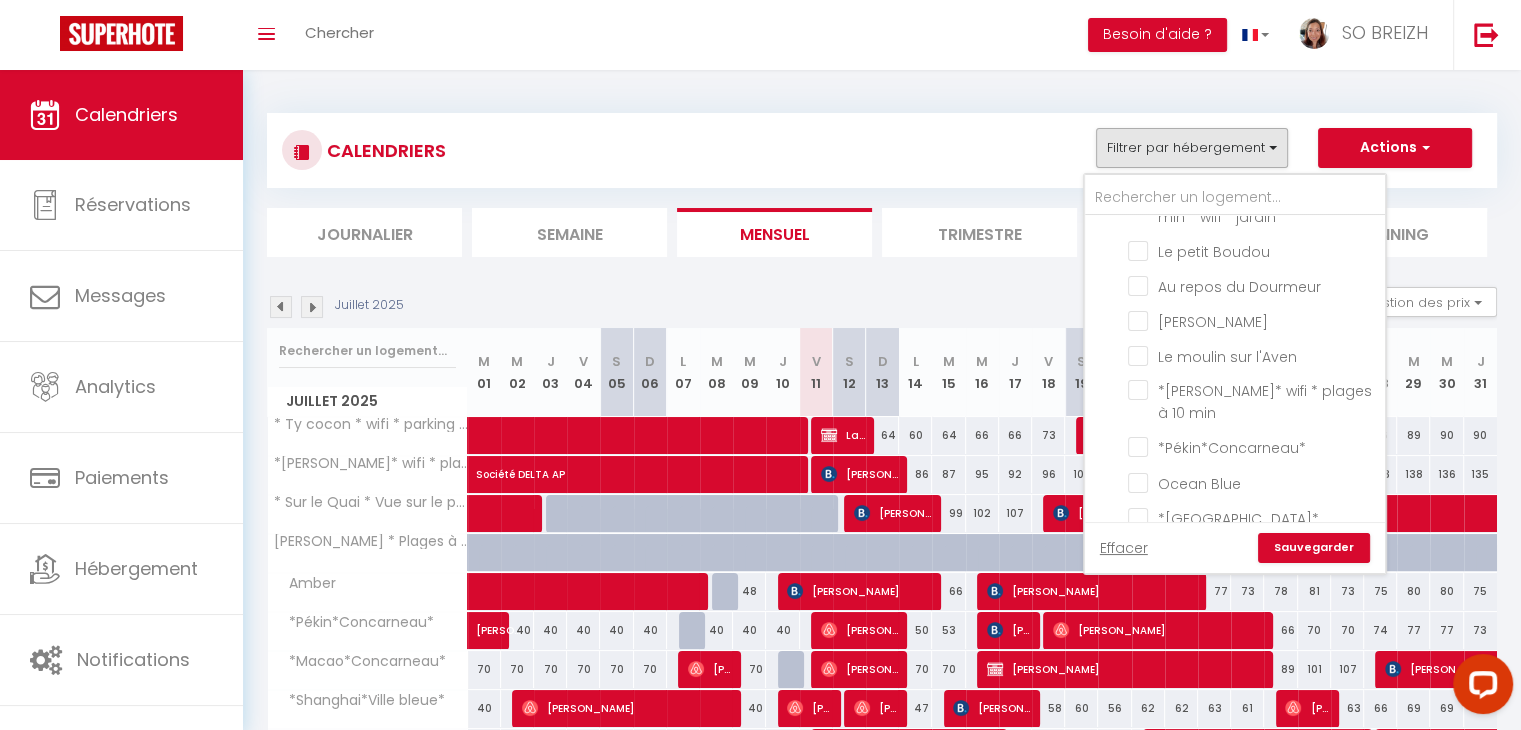 scroll, scrollTop: 633, scrollLeft: 0, axis: vertical 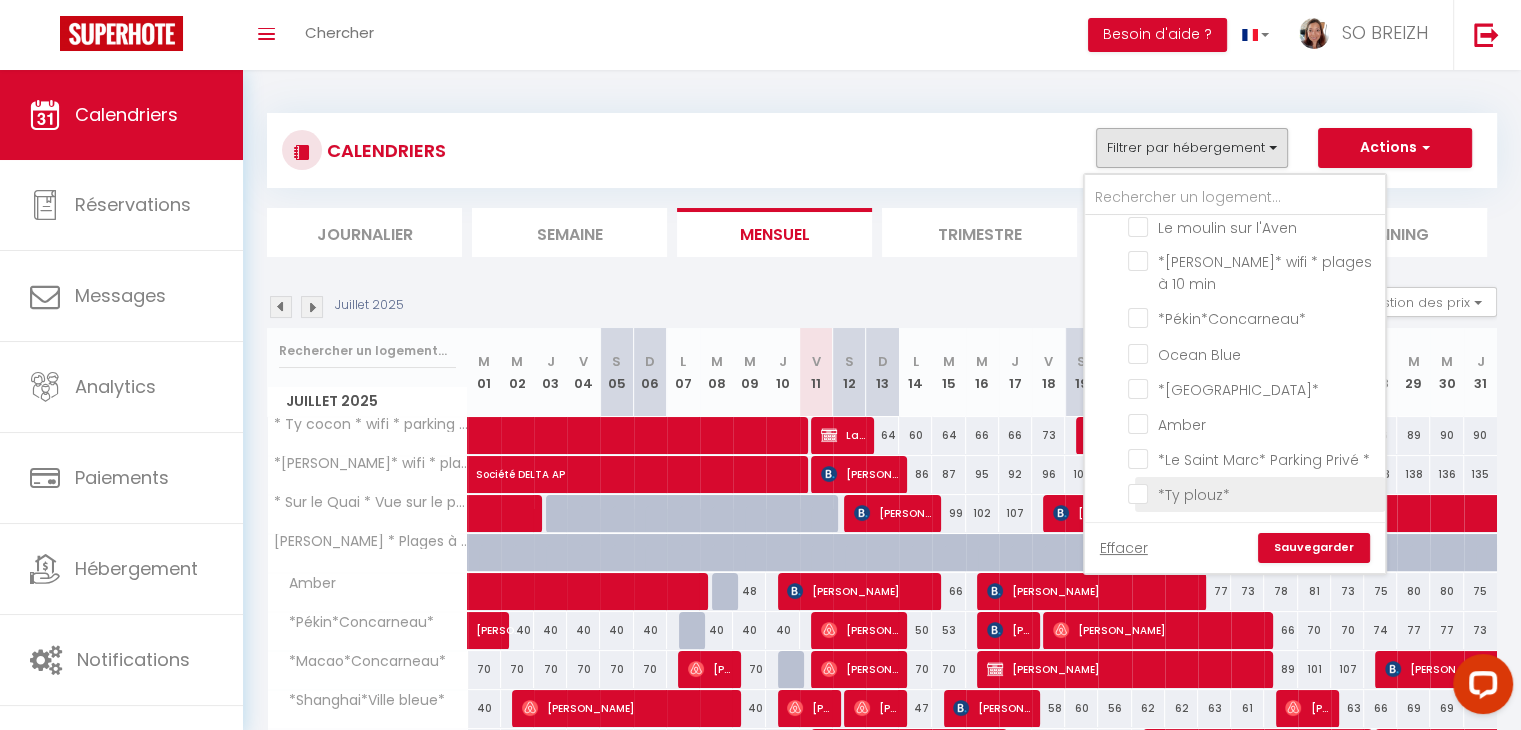 click on "*Ty plouz*" at bounding box center [1253, 493] 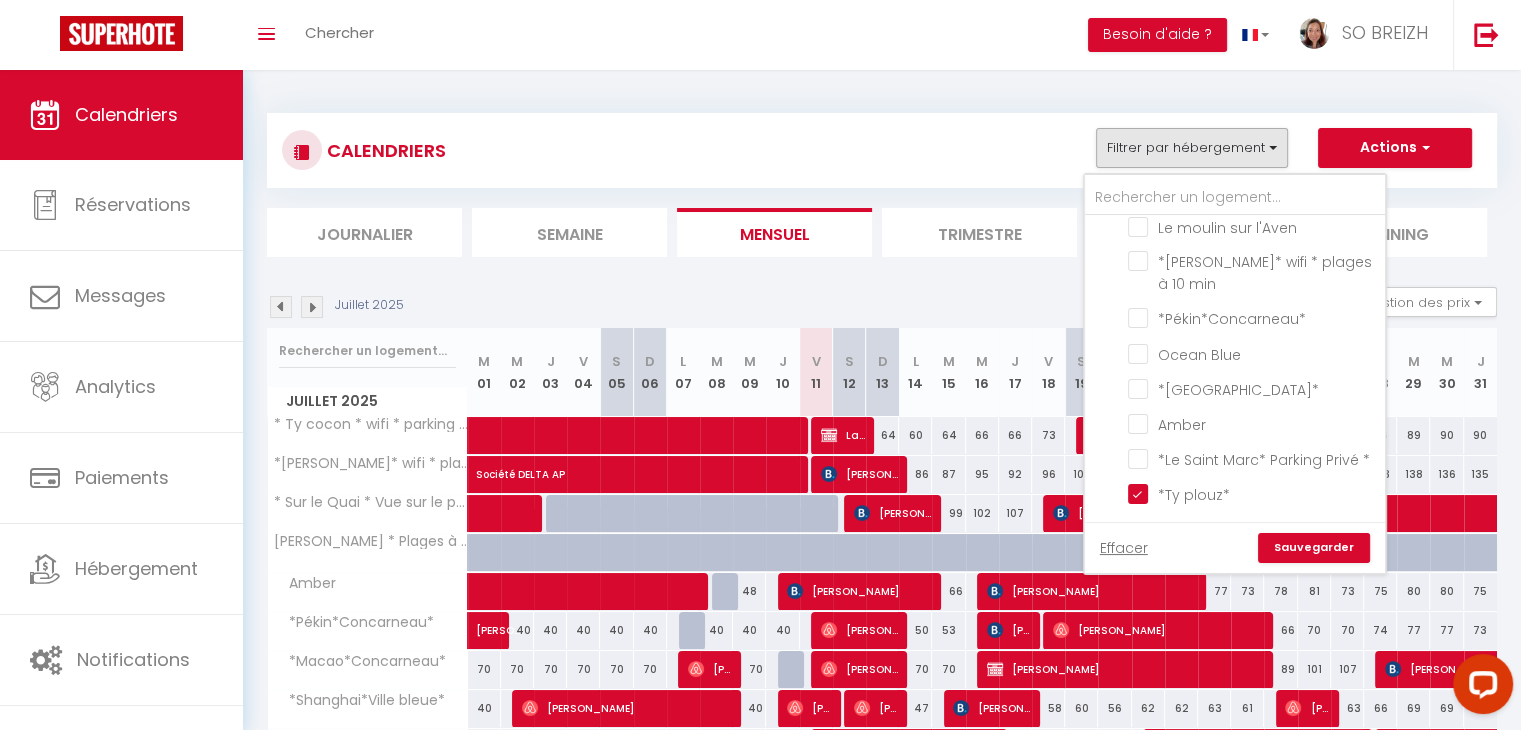 click on "Sauvegarder" at bounding box center [1314, 548] 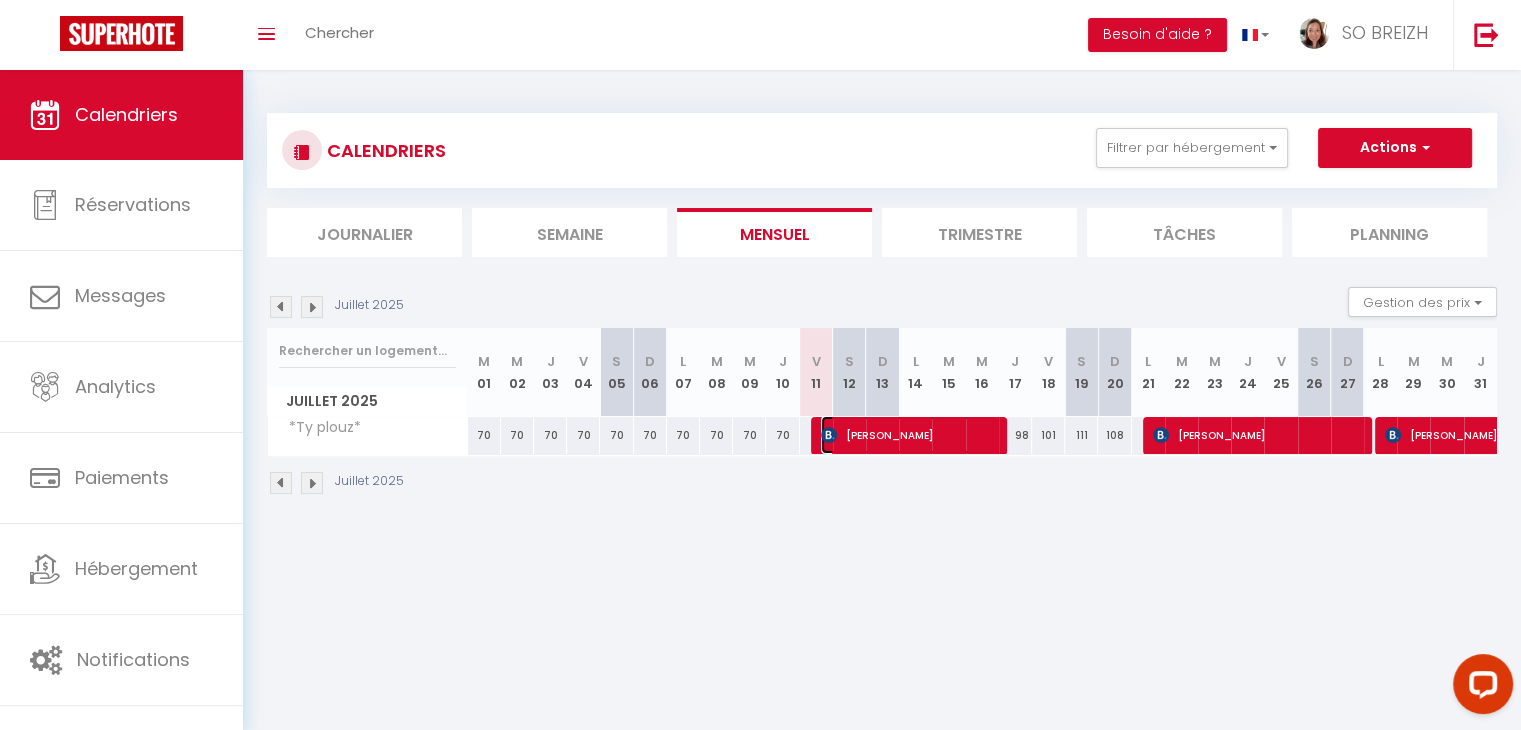 click on "[PERSON_NAME]" at bounding box center [909, 435] 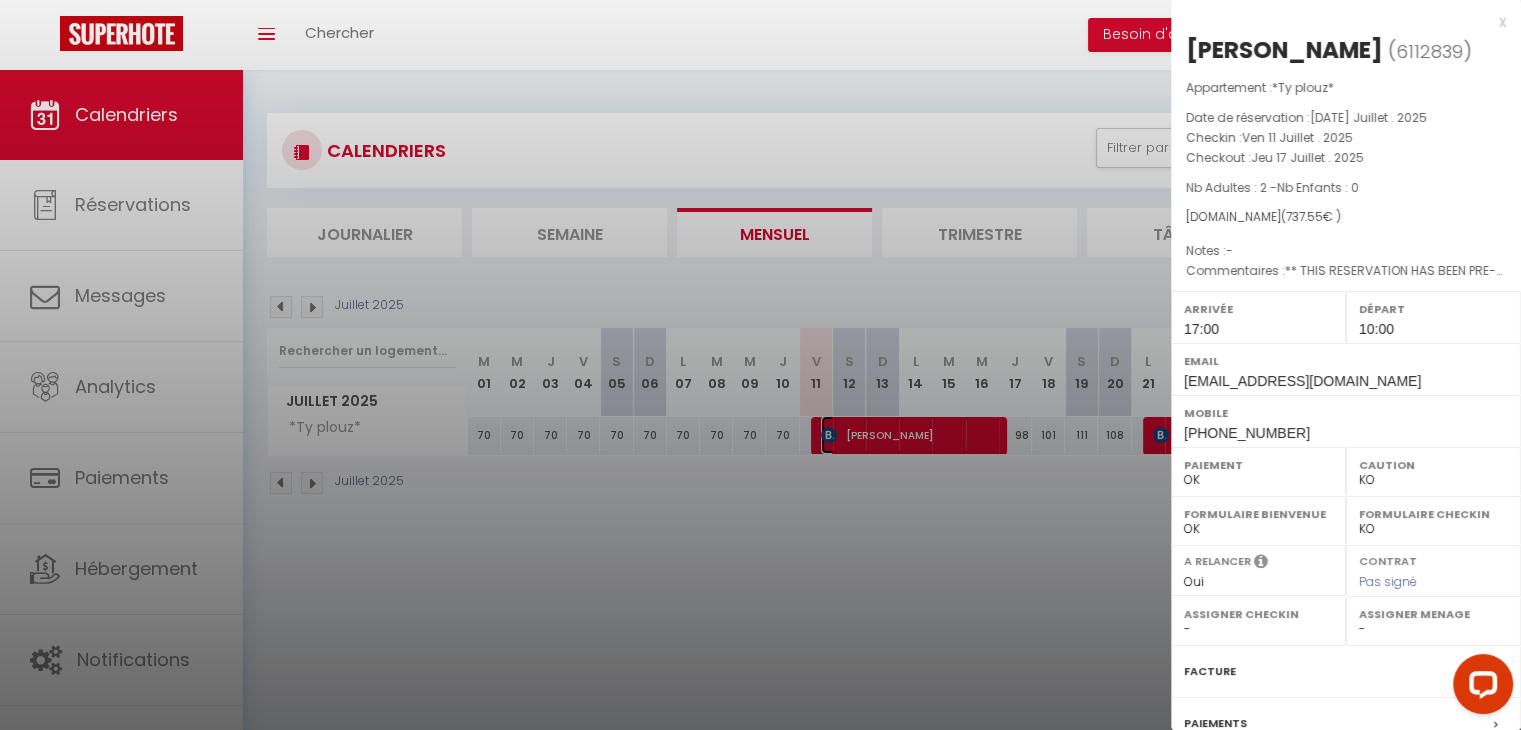 select on "44409" 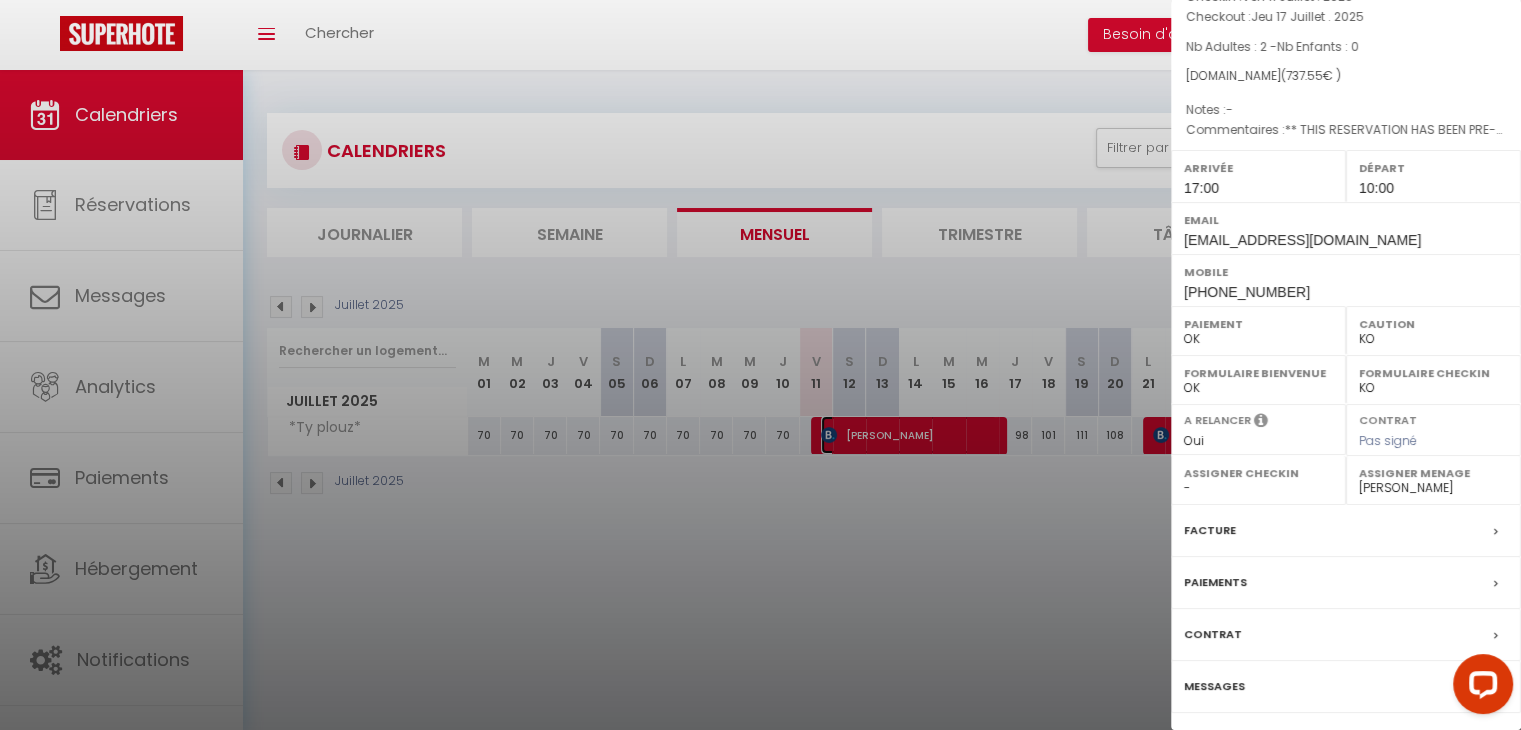 scroll, scrollTop: 231, scrollLeft: 0, axis: vertical 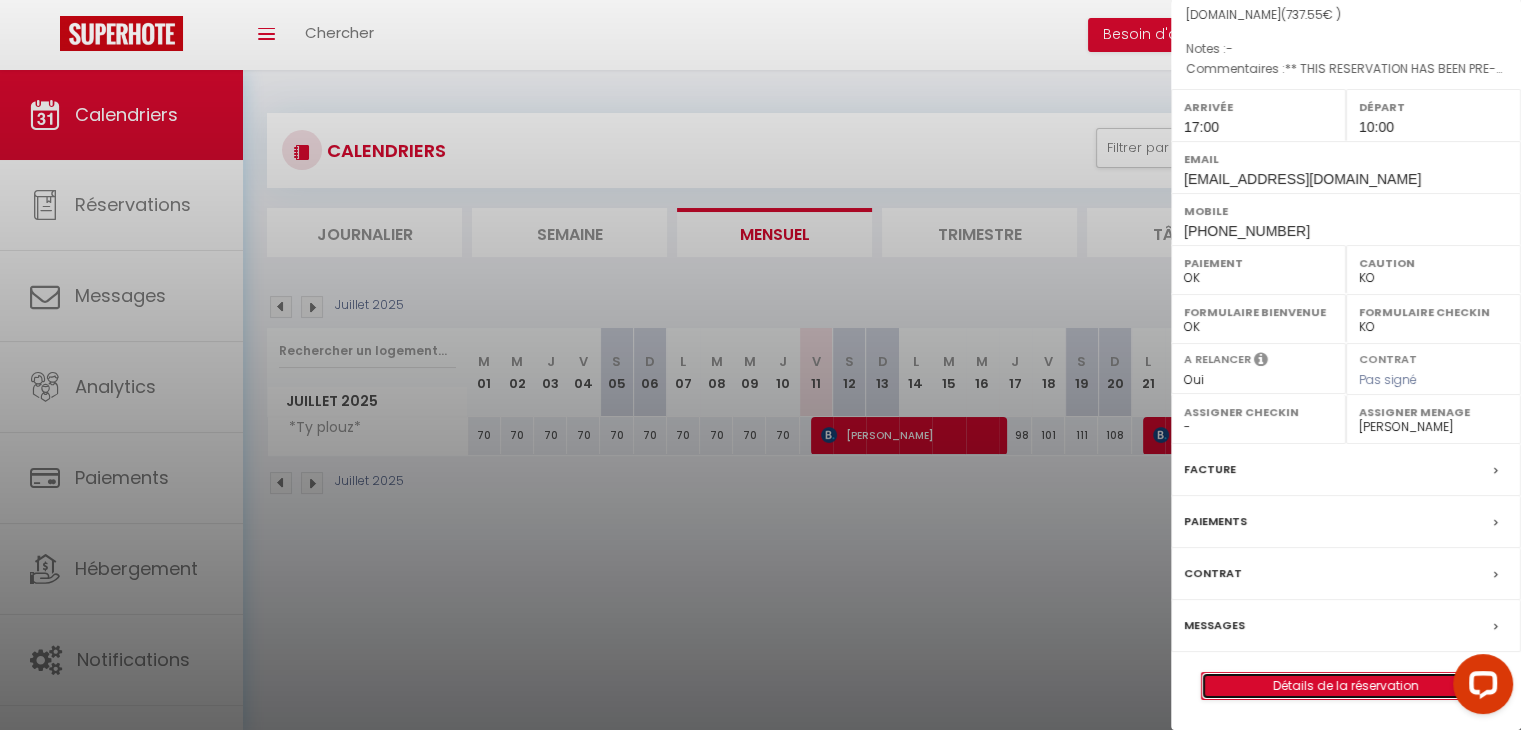 click on "Détails de la réservation" at bounding box center [1346, 686] 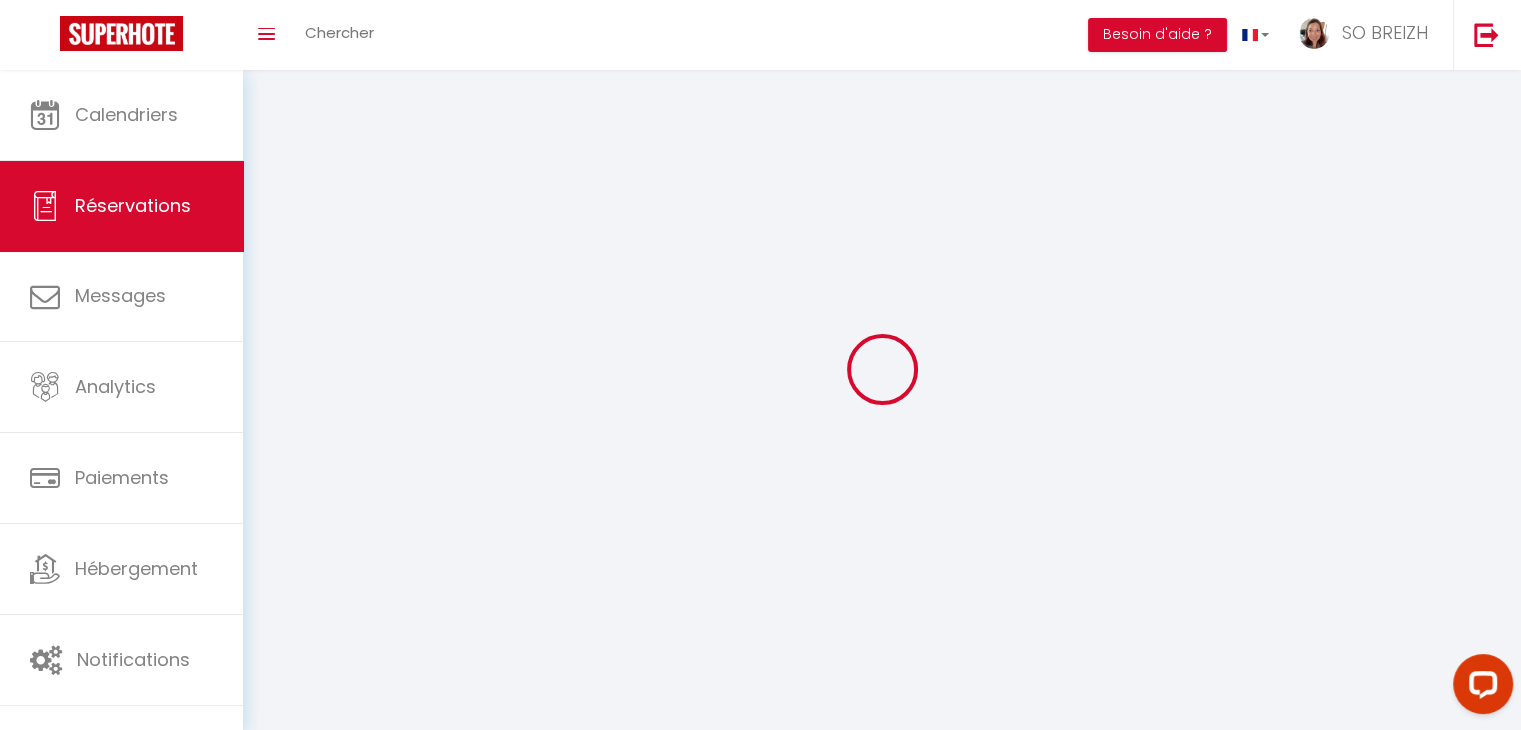 type on "[PERSON_NAME]" 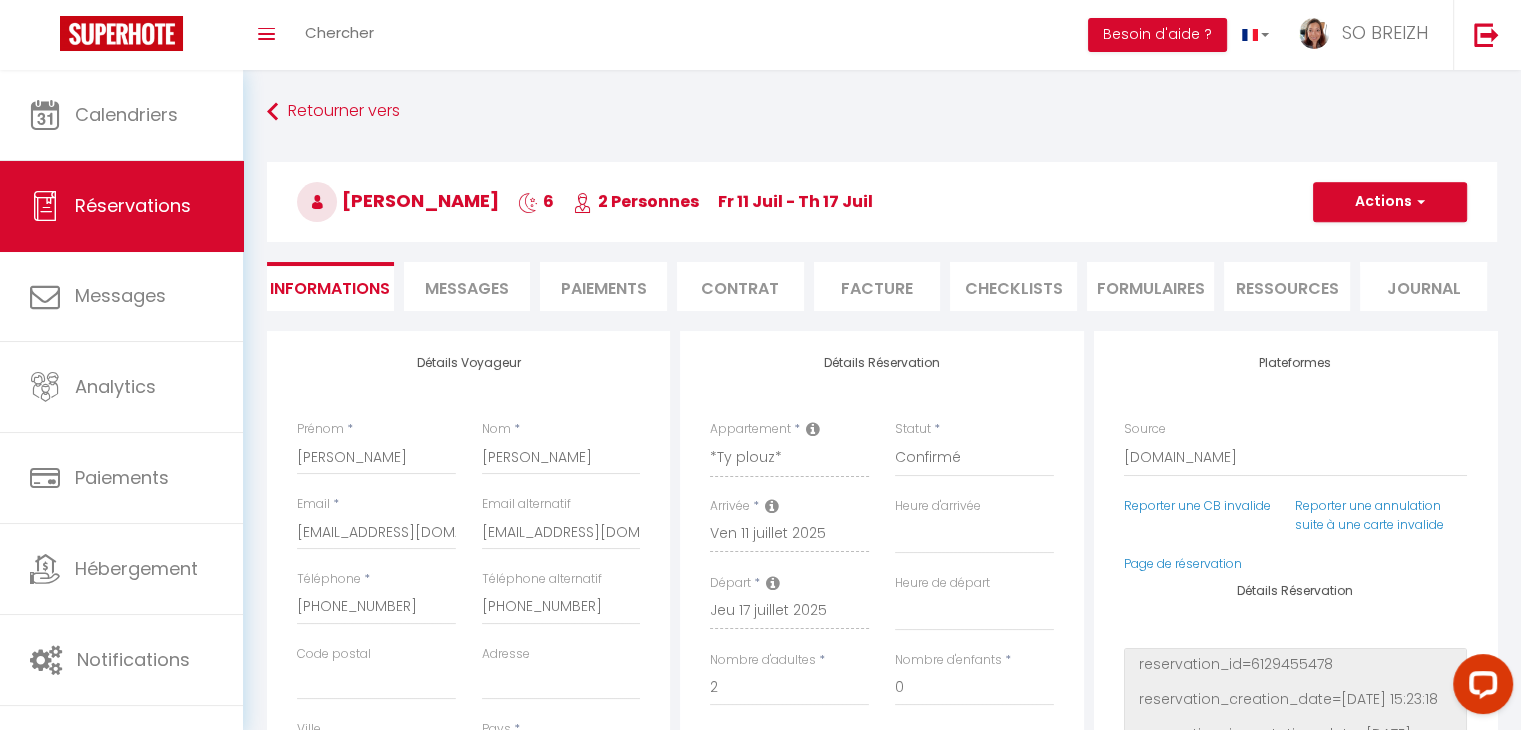 select 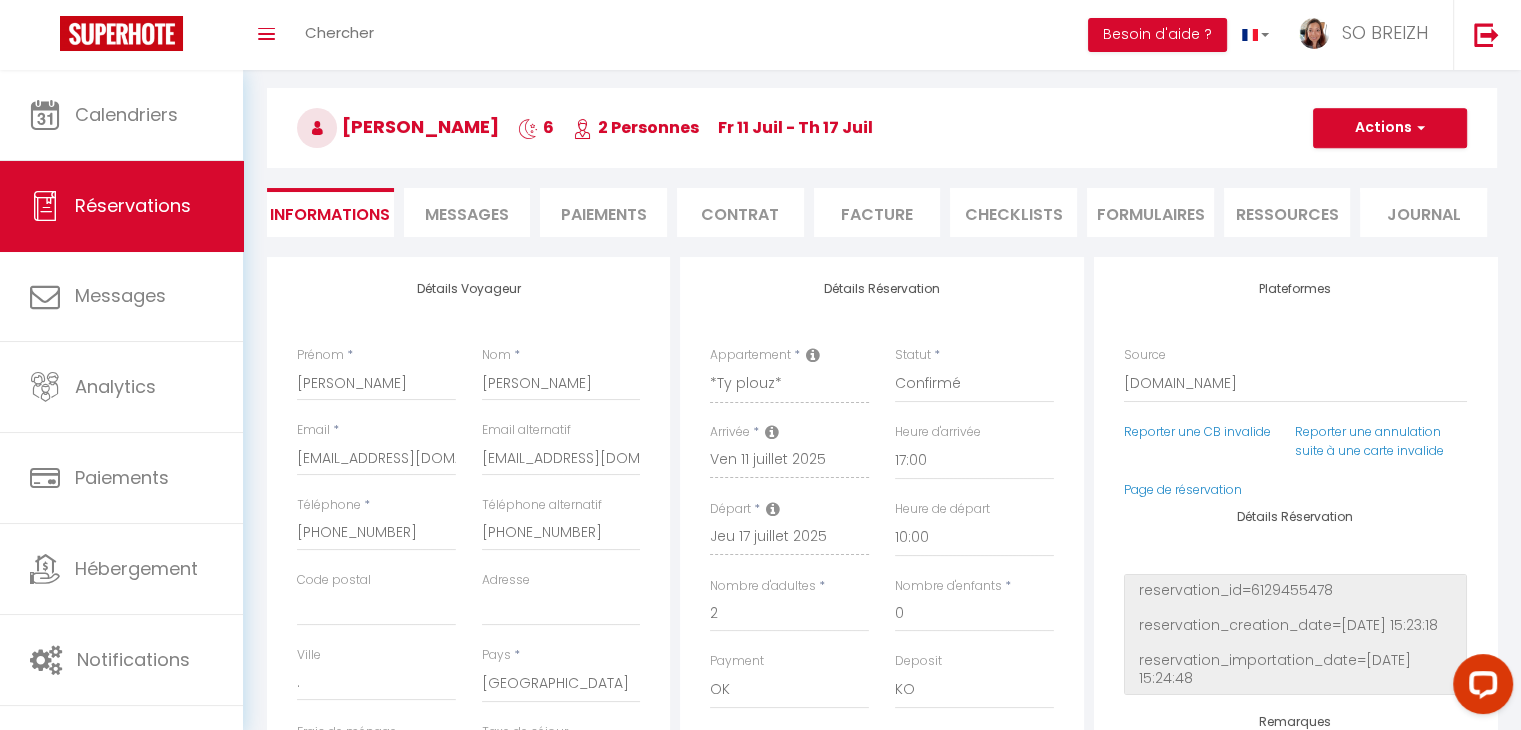 scroll, scrollTop: 0, scrollLeft: 0, axis: both 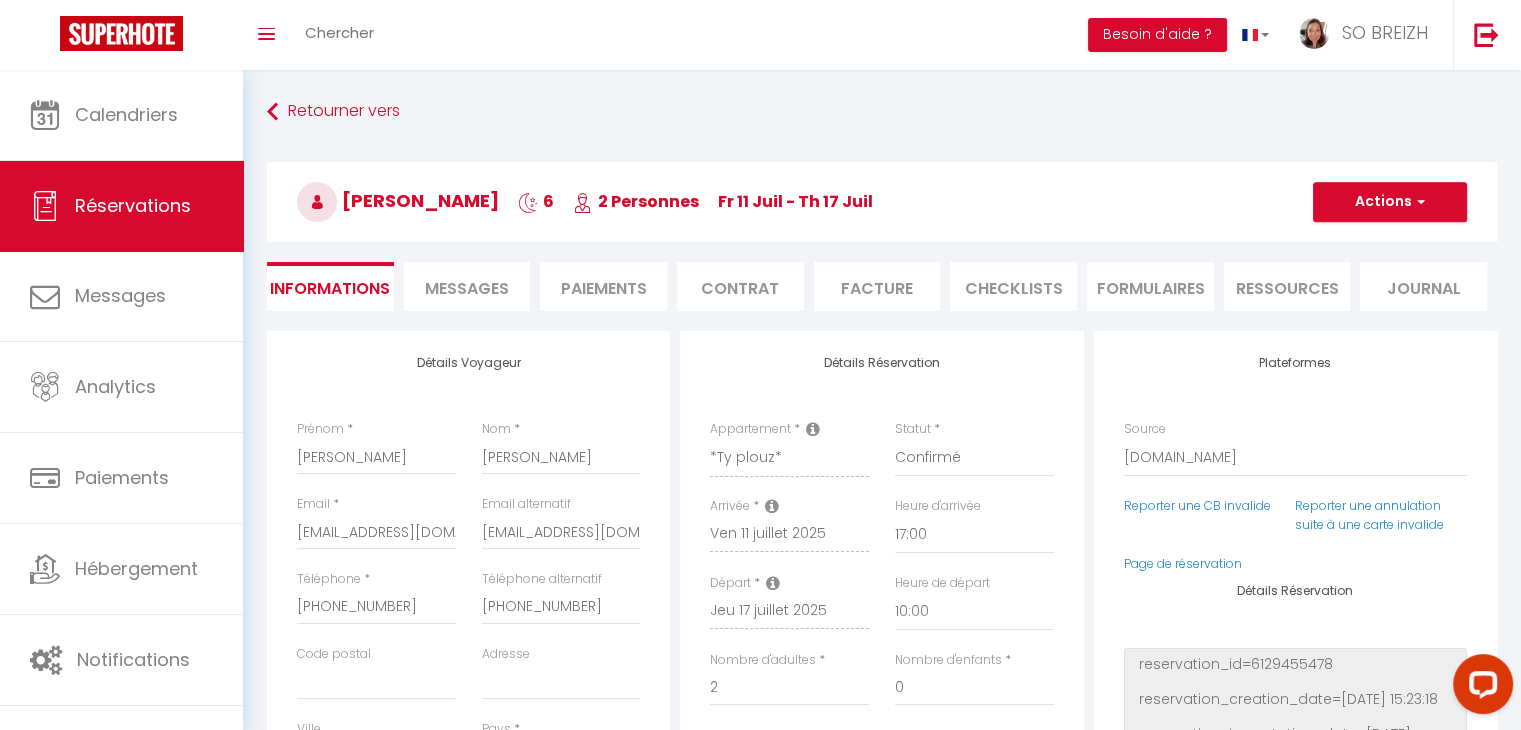 click on "Messages" at bounding box center [467, 288] 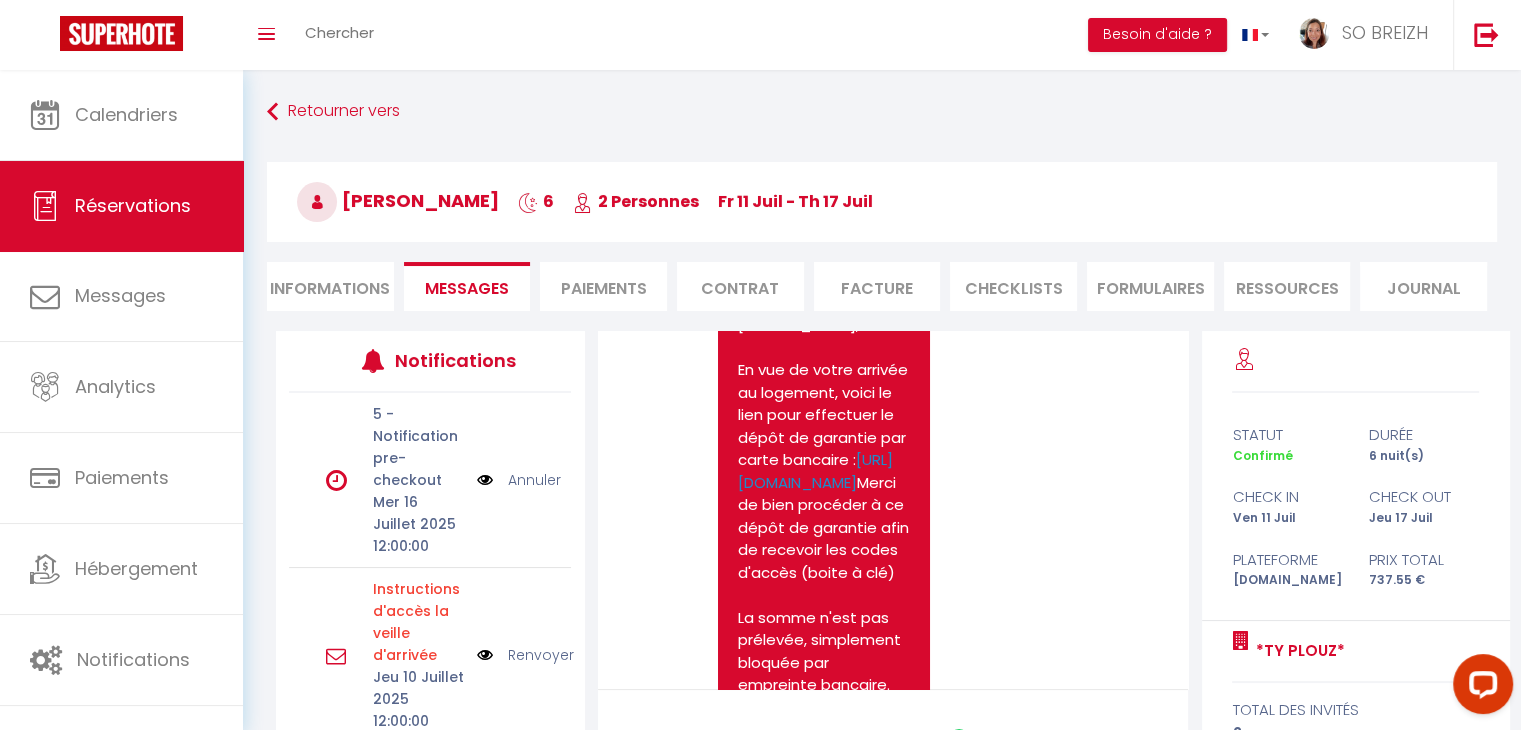 scroll, scrollTop: 900, scrollLeft: 0, axis: vertical 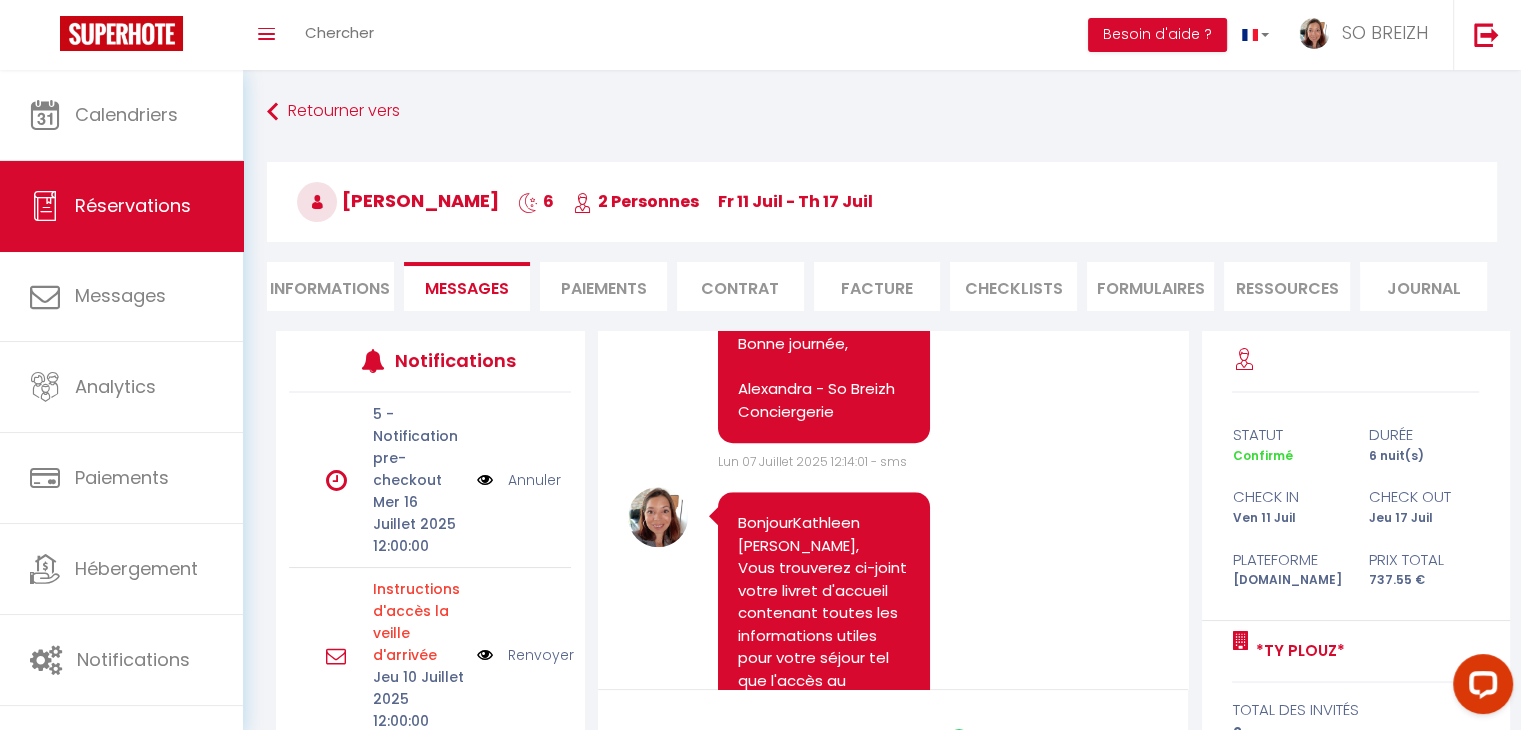 drag, startPoint x: 732, startPoint y: 465, endPoint x: 880, endPoint y: 566, distance: 179.17868 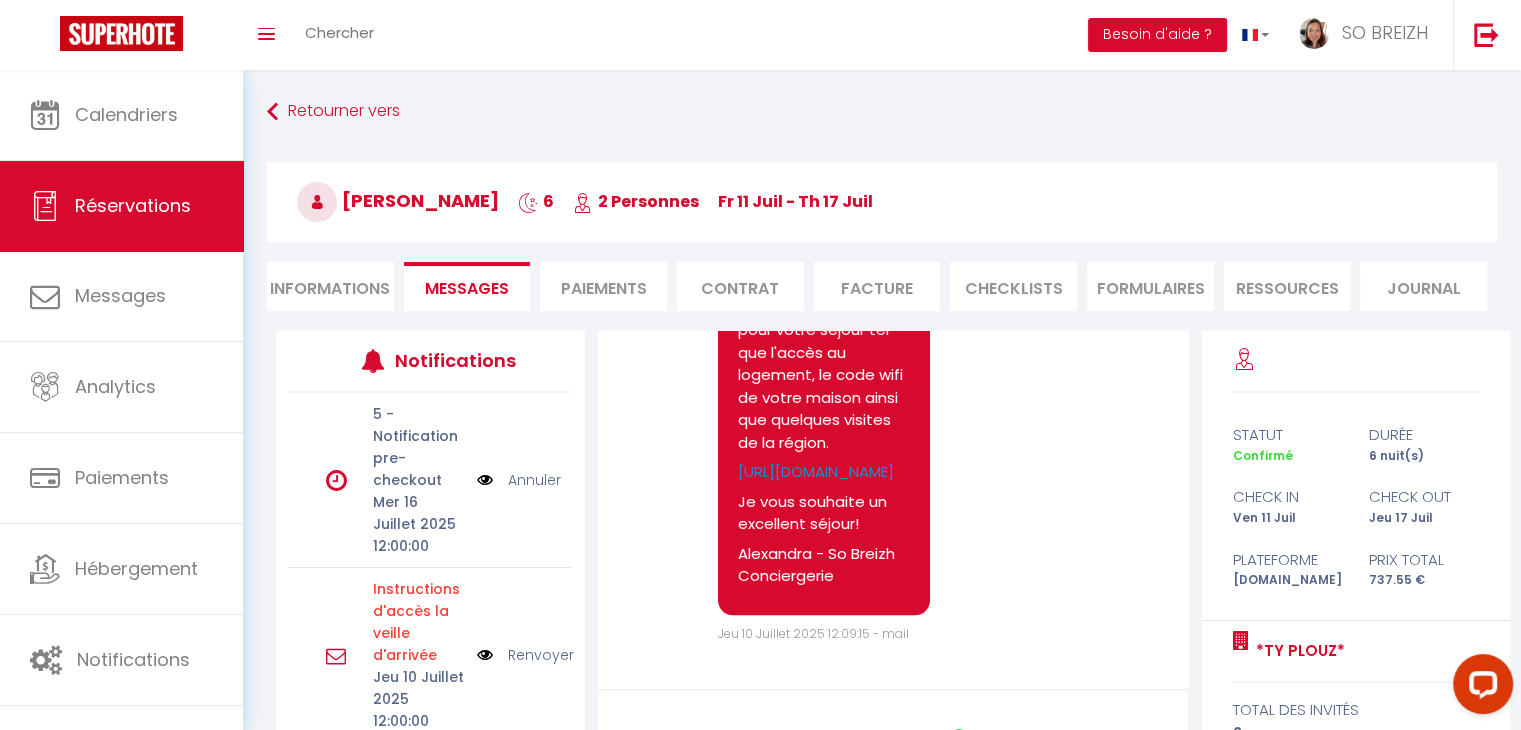 scroll, scrollTop: 2051, scrollLeft: 0, axis: vertical 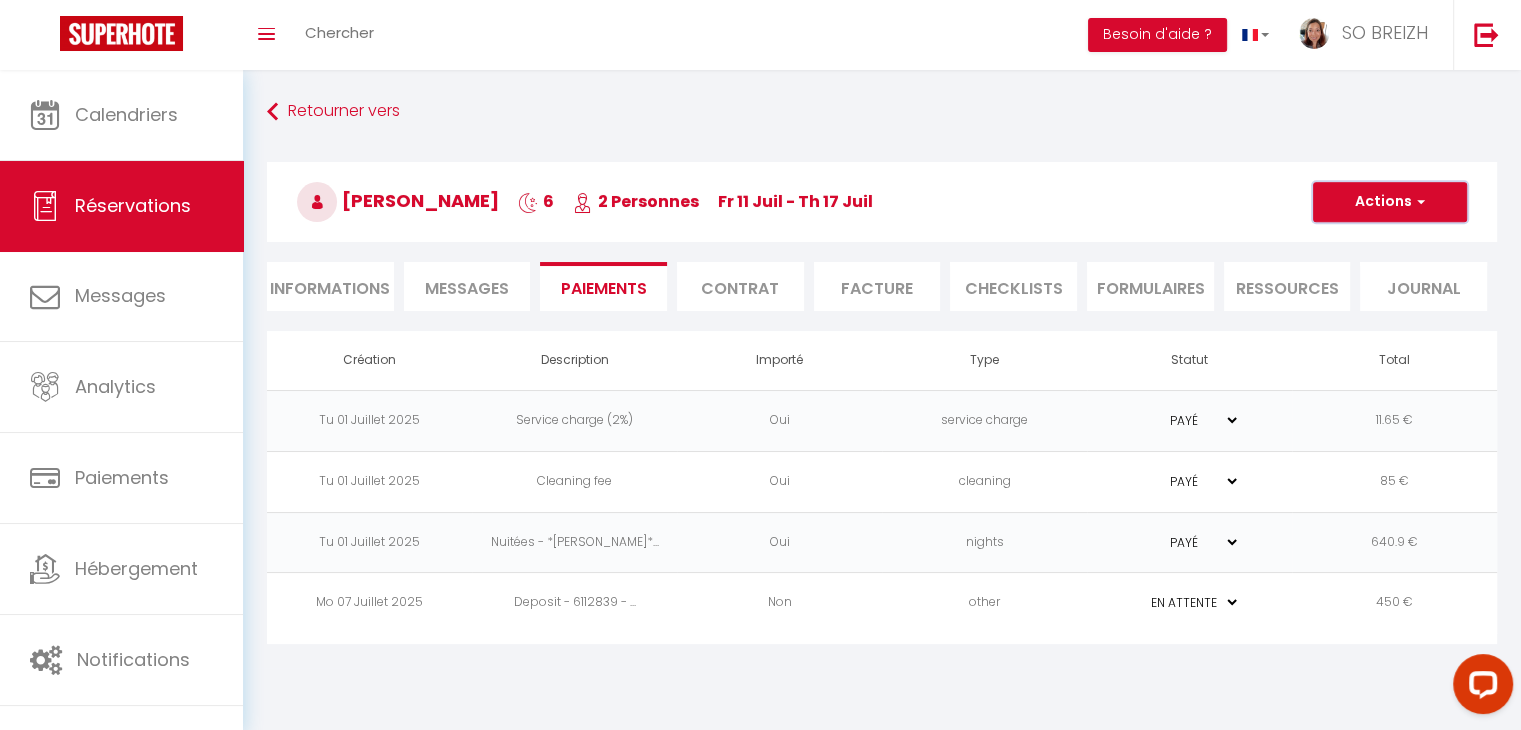 click at bounding box center (1418, 202) 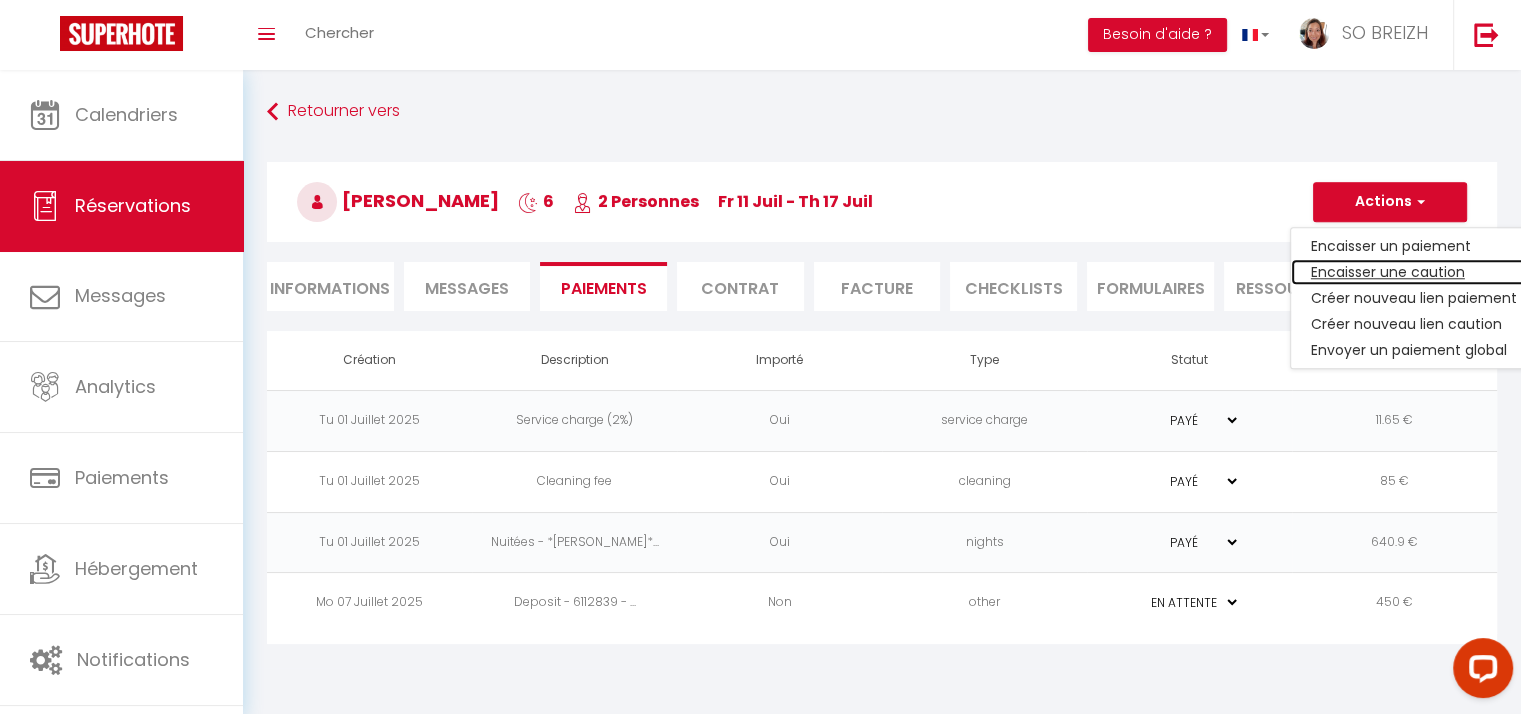 click on "Encaisser une caution" at bounding box center [1414, 272] 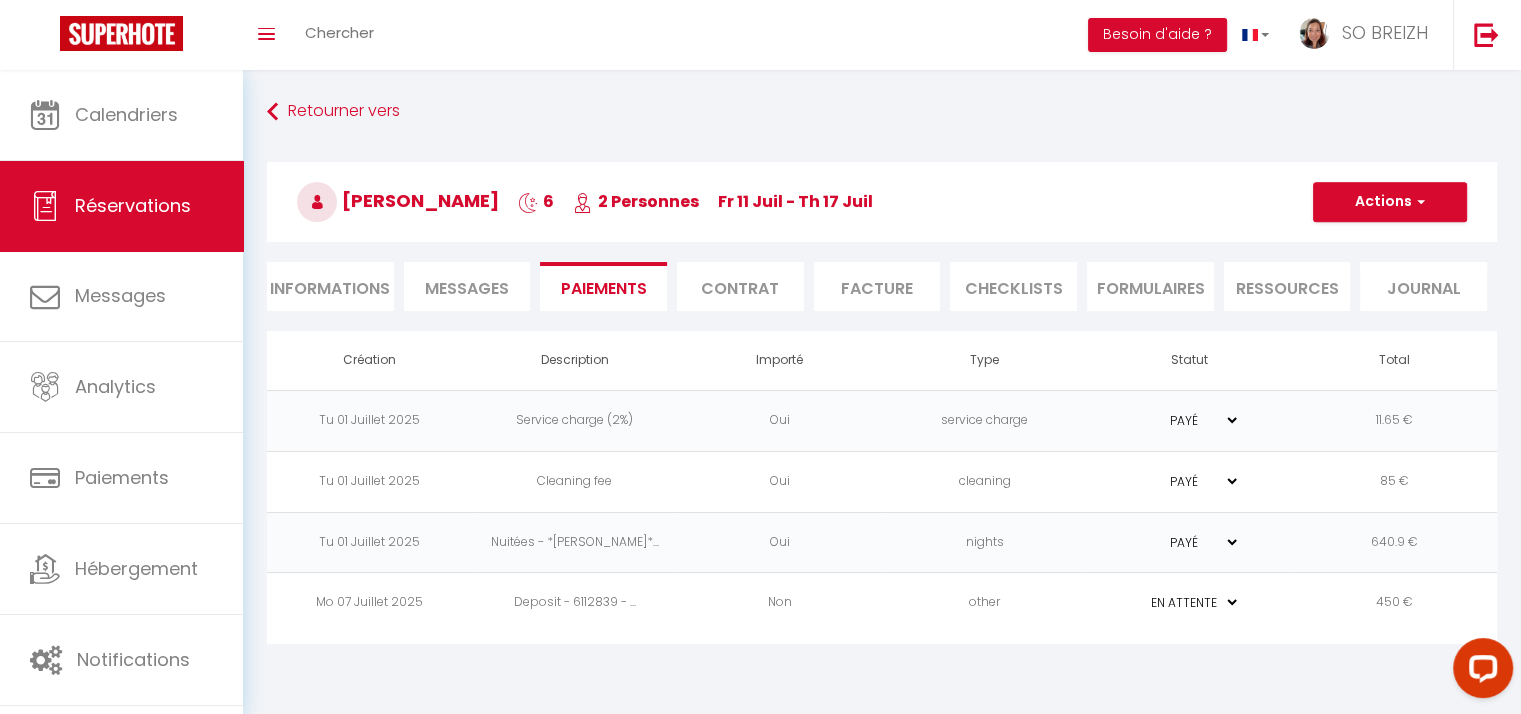 select on "nights" 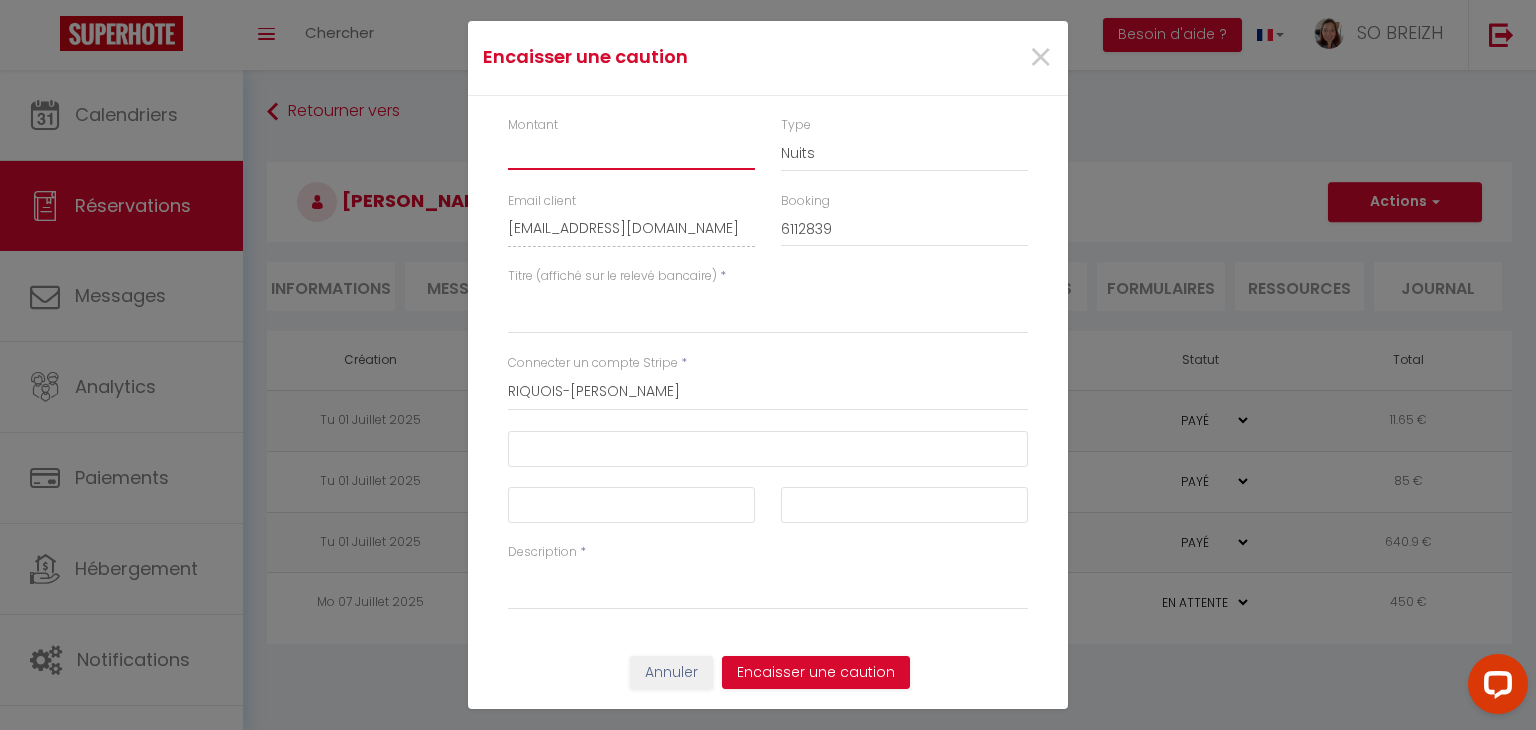 click on "Montant" at bounding box center (631, 152) 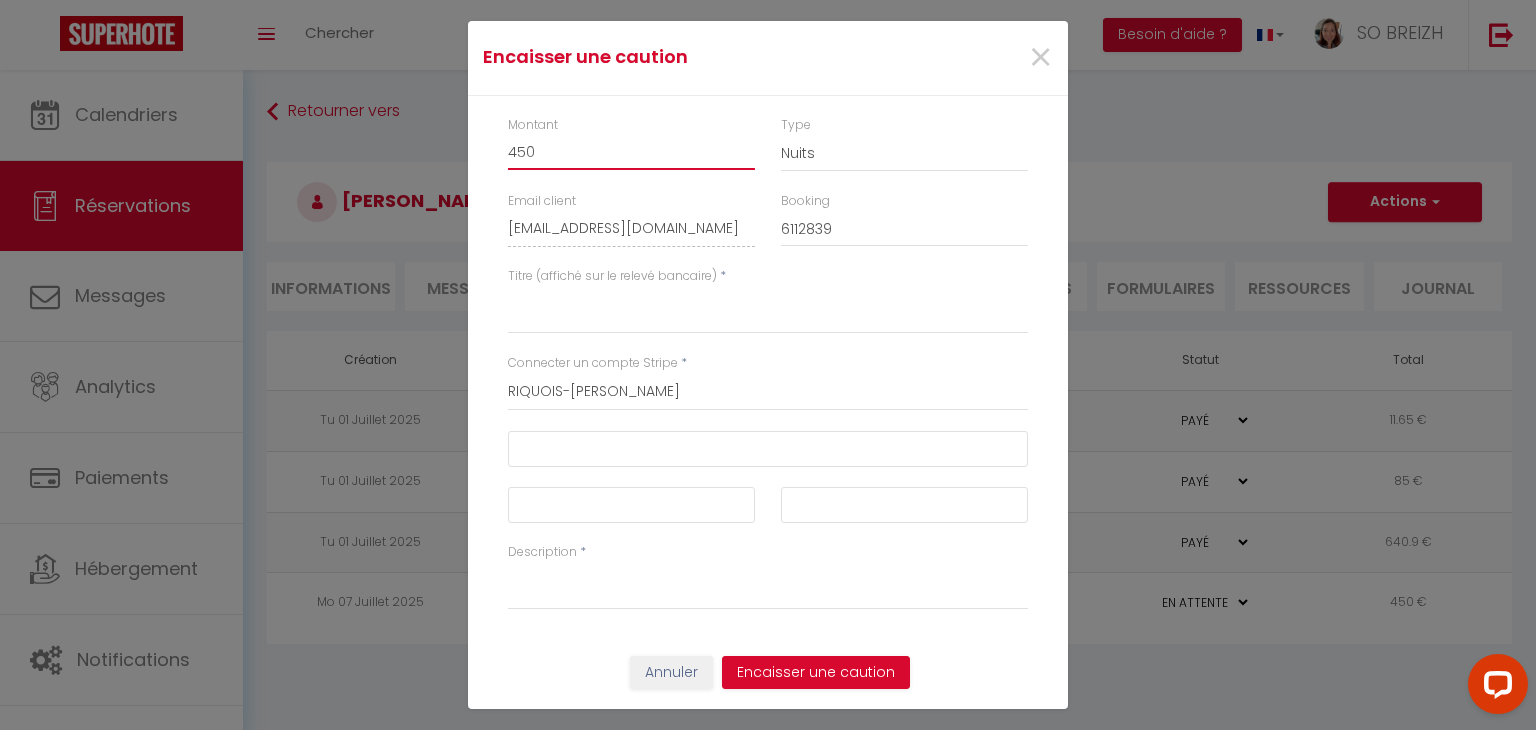 type on "450" 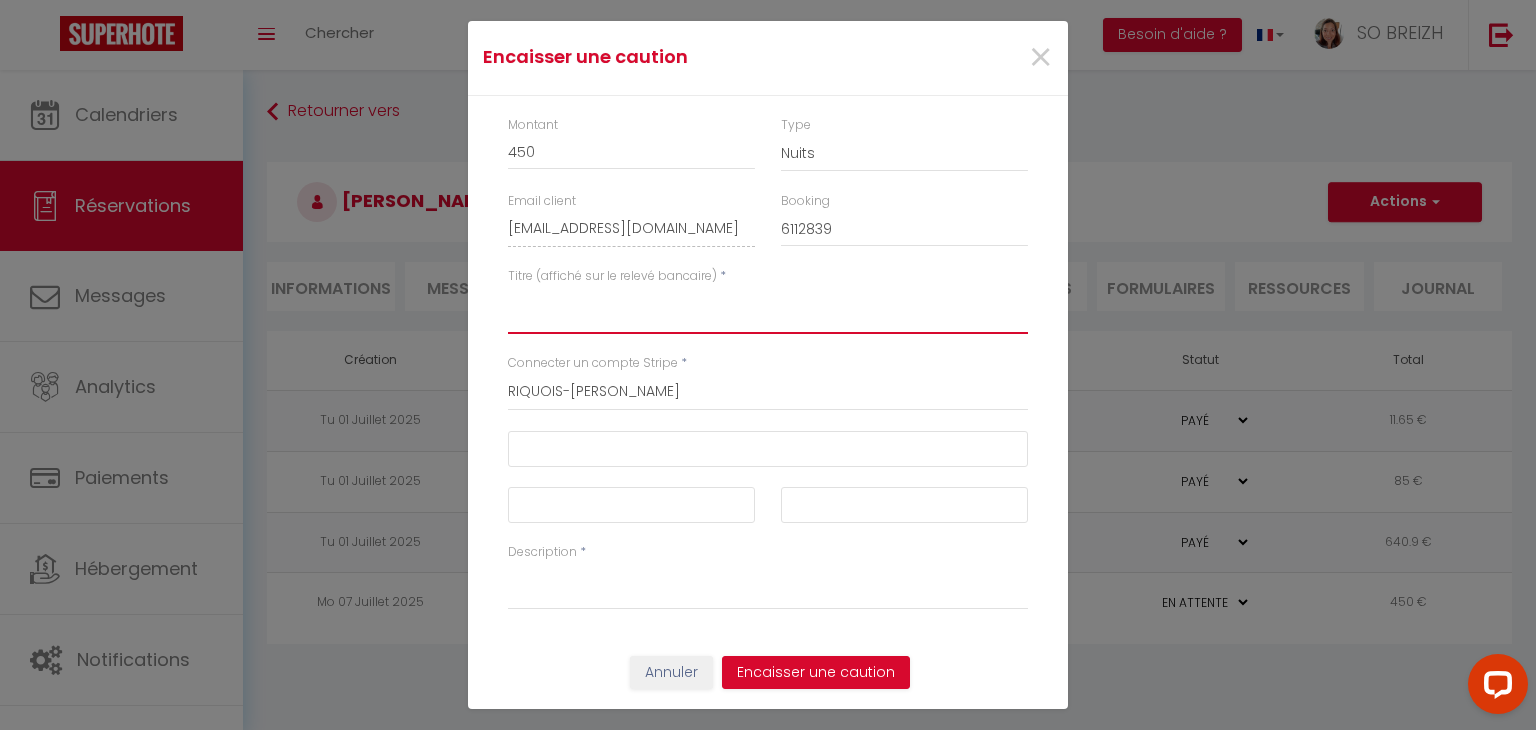 click on "Titre (affiché sur le relevé bancaire)" at bounding box center (768, 310) 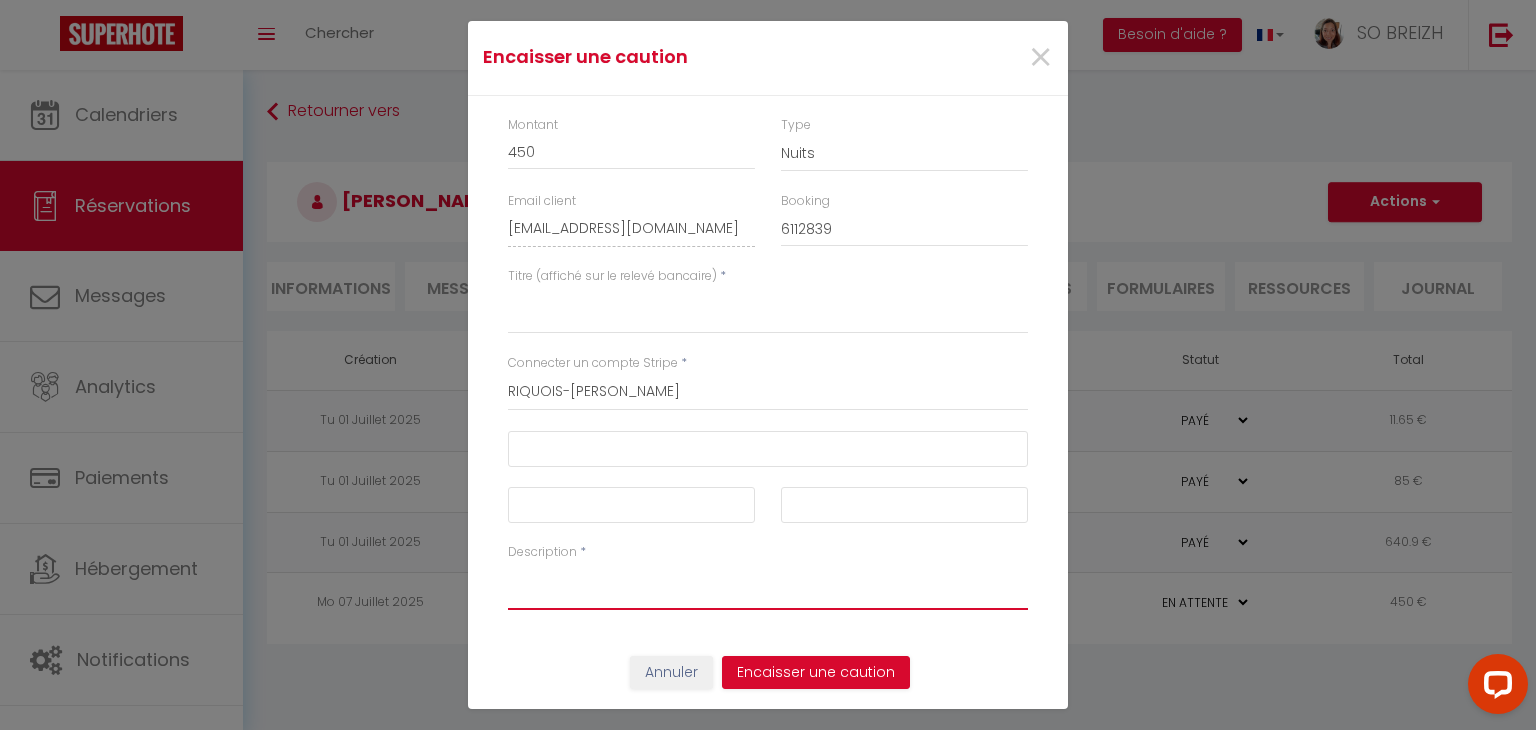 click on "Description" at bounding box center (768, 586) 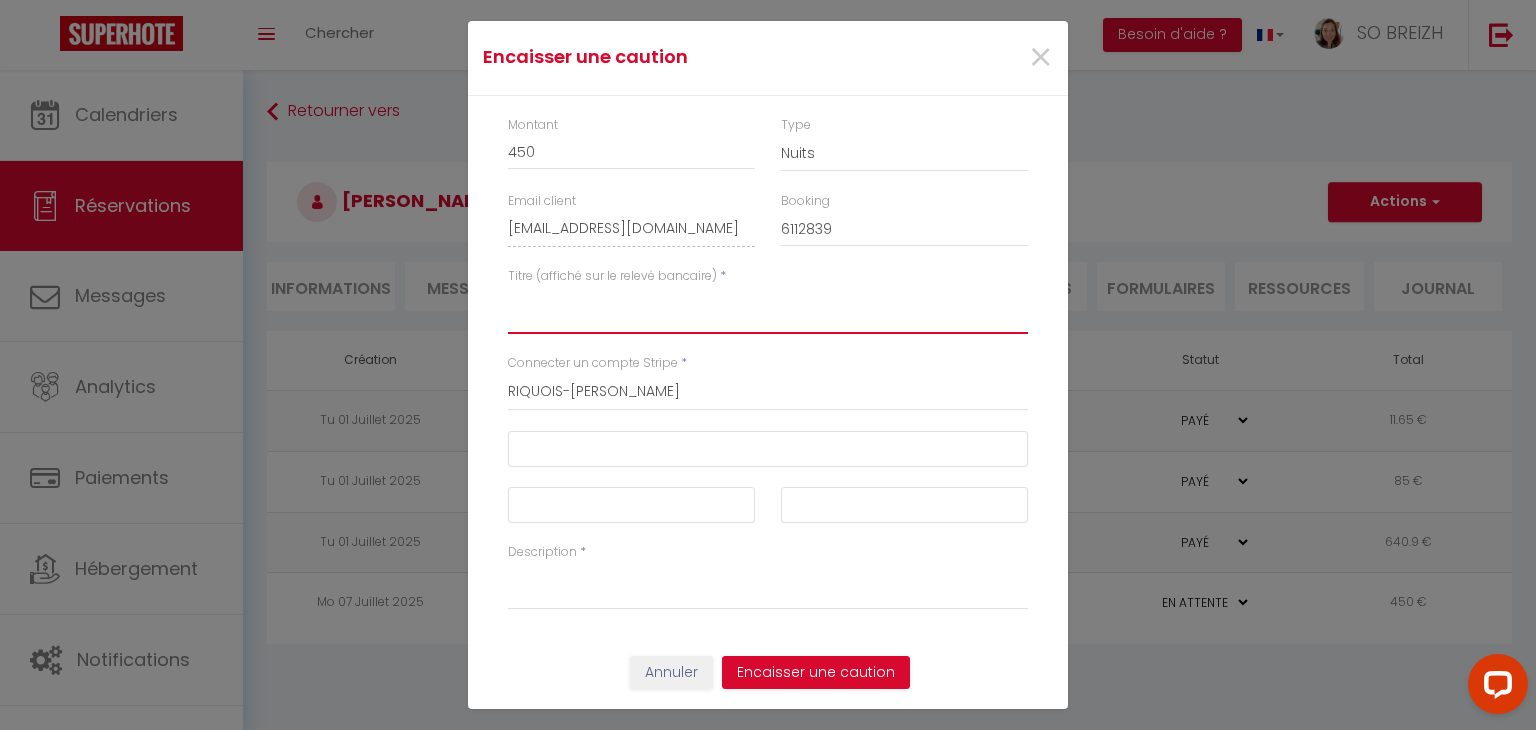 click on "Titre (affiché sur le relevé bancaire)" at bounding box center (768, 310) 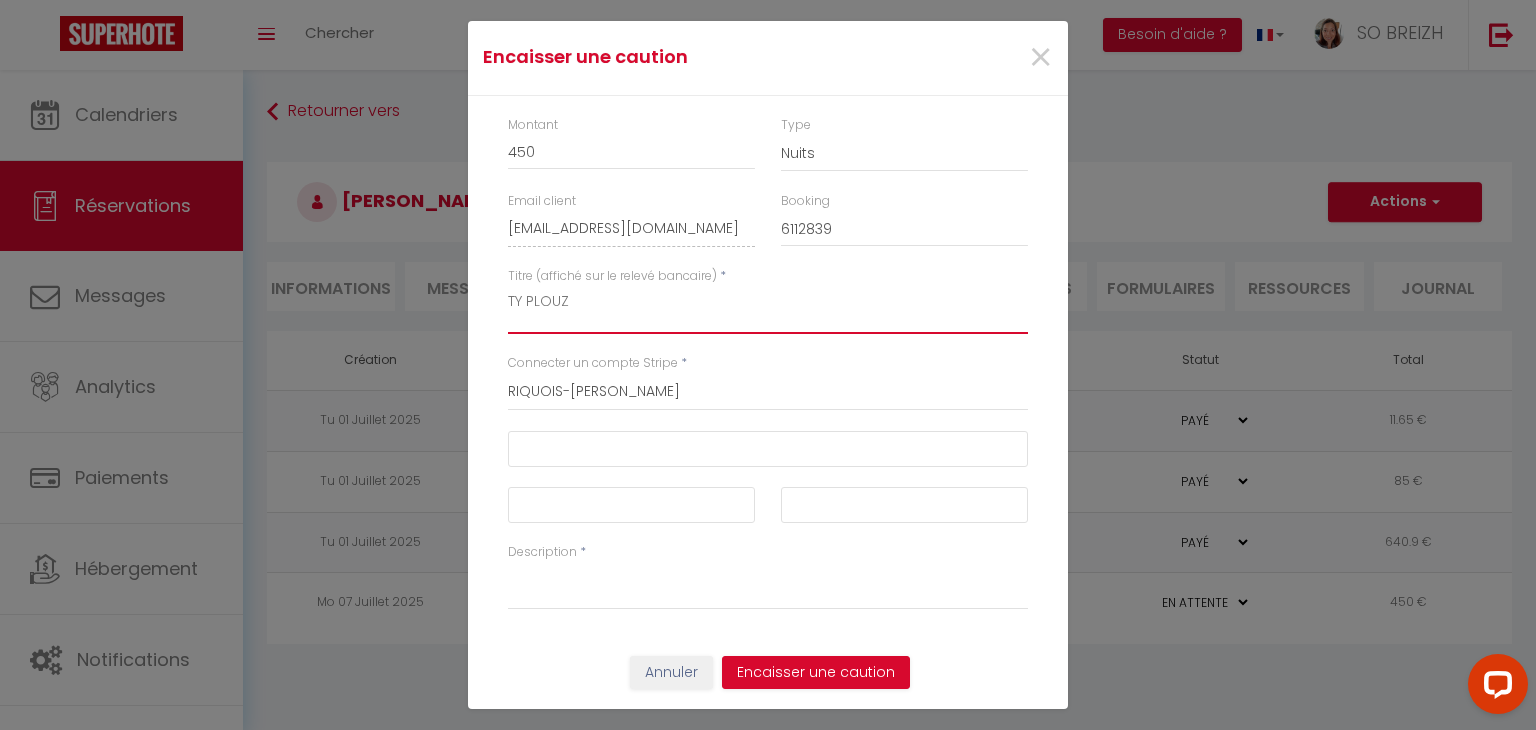 type on "TY PLOUZ" 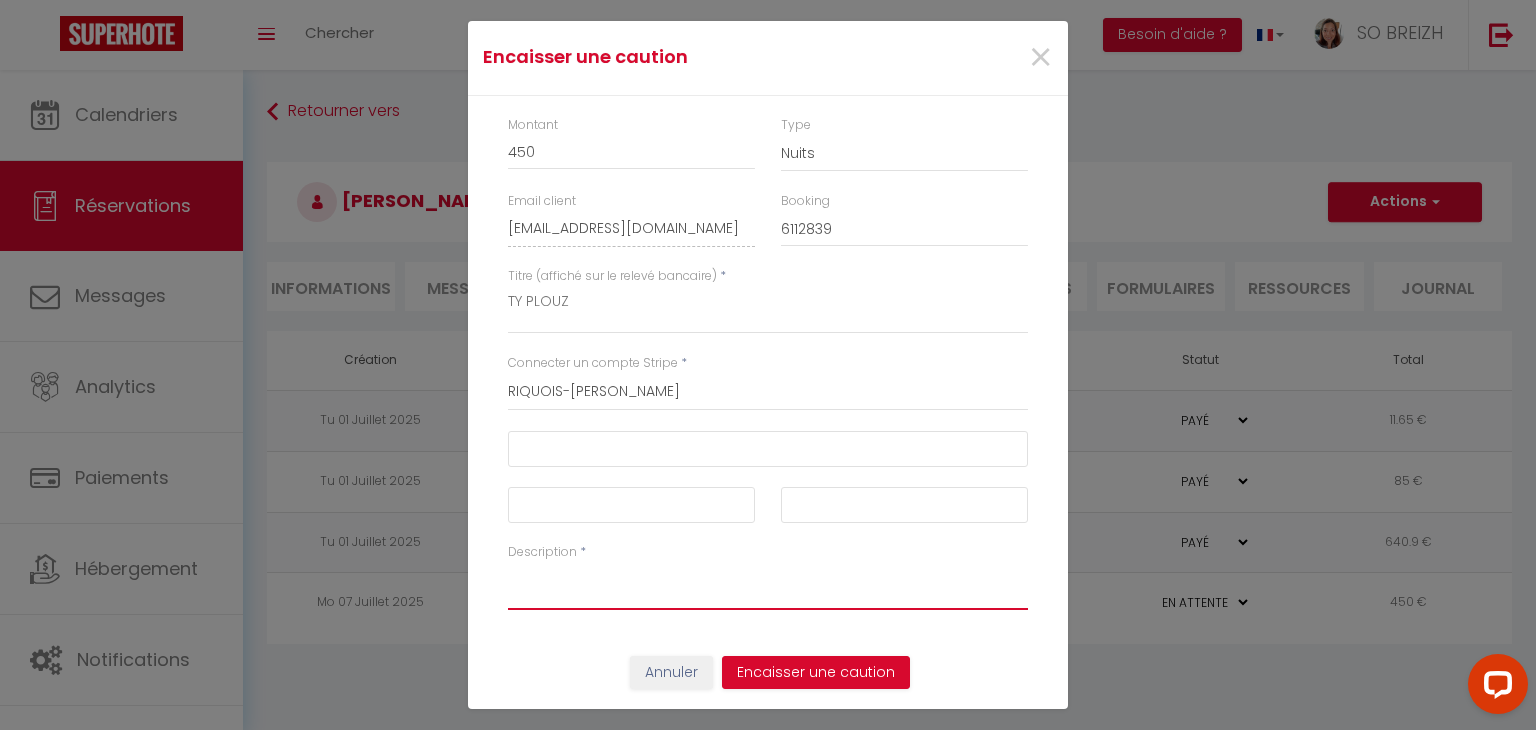click on "Description" at bounding box center [768, 586] 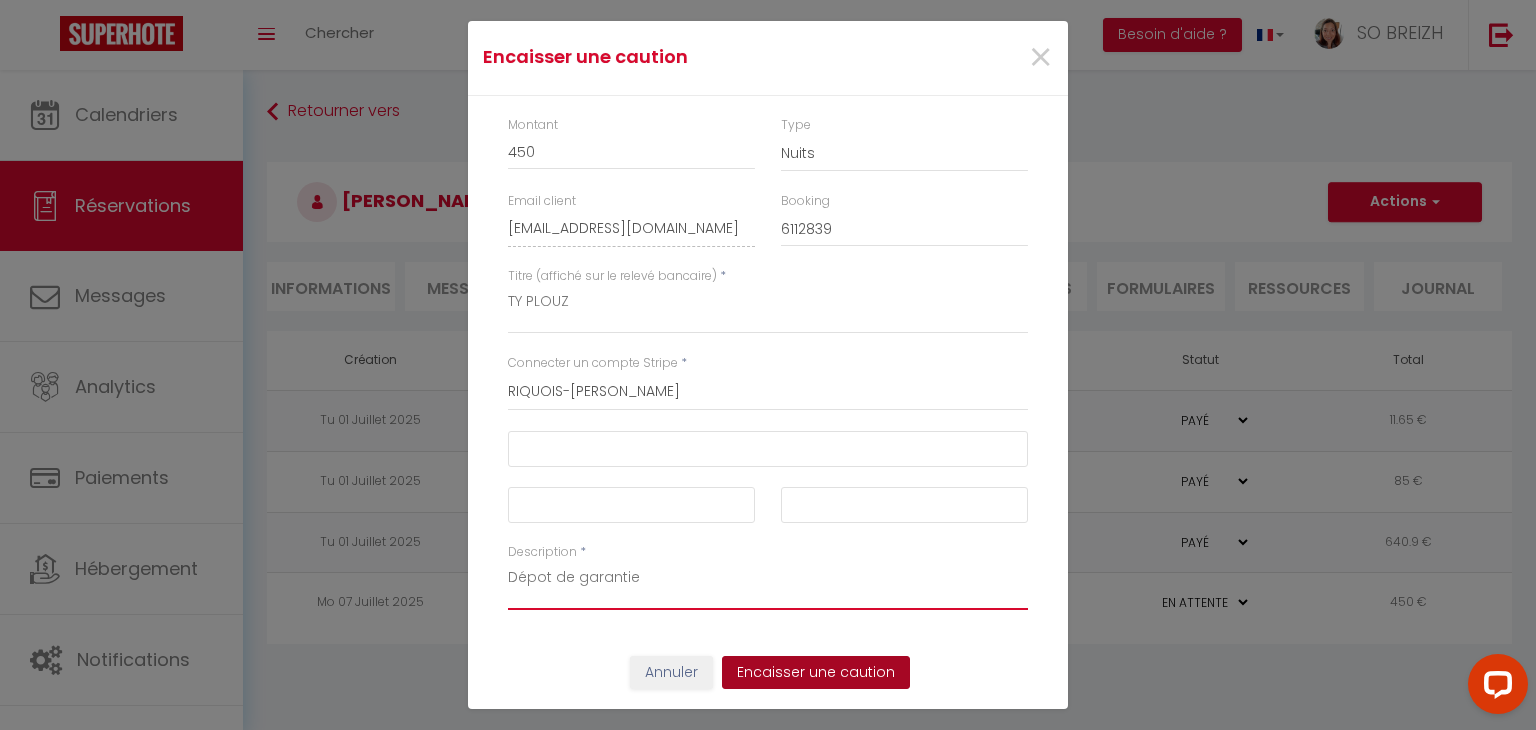 type on "Dépot de garantie" 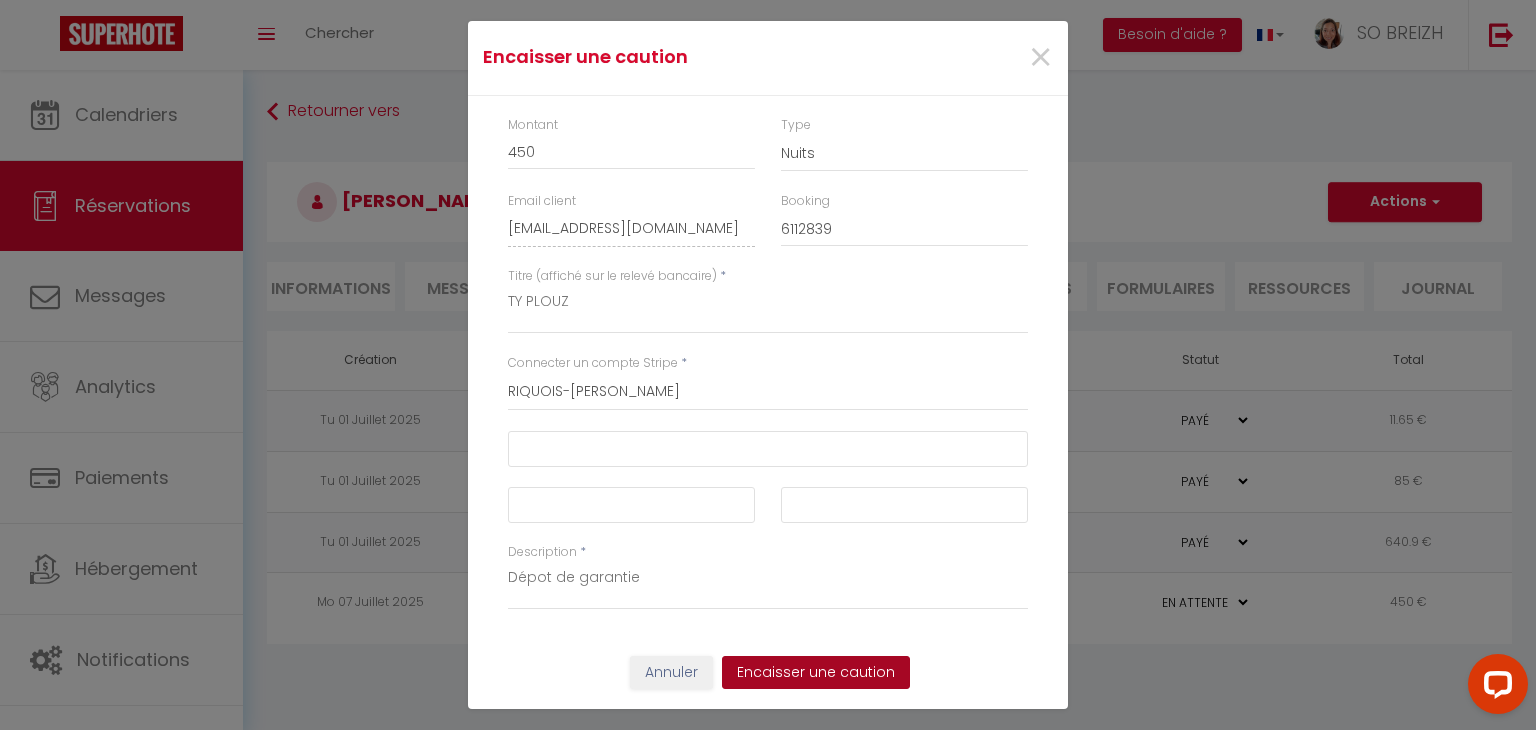 click on "Encaisser une caution" at bounding box center [816, 673] 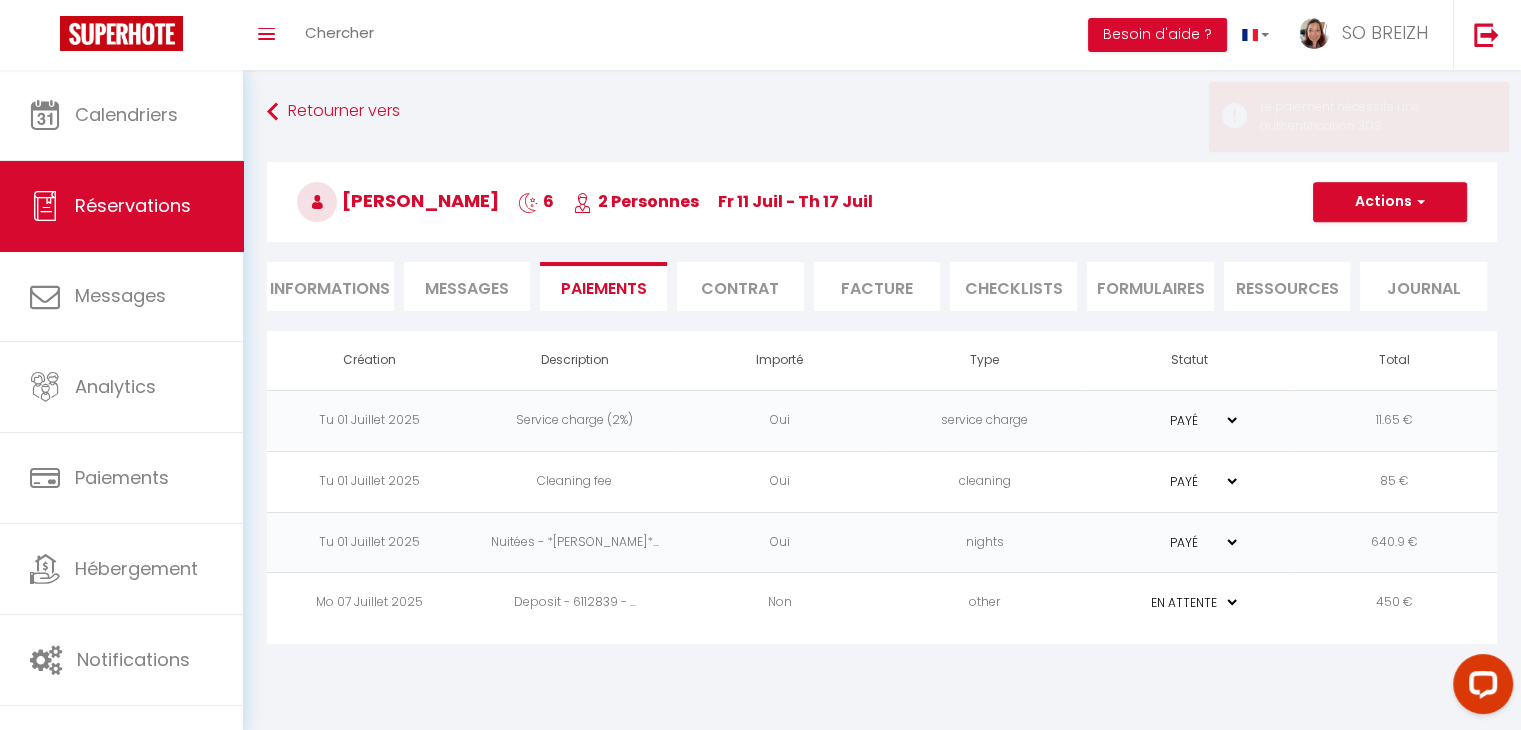 click on "PAYÉ   EN ATTENTE" at bounding box center (1190, 602) 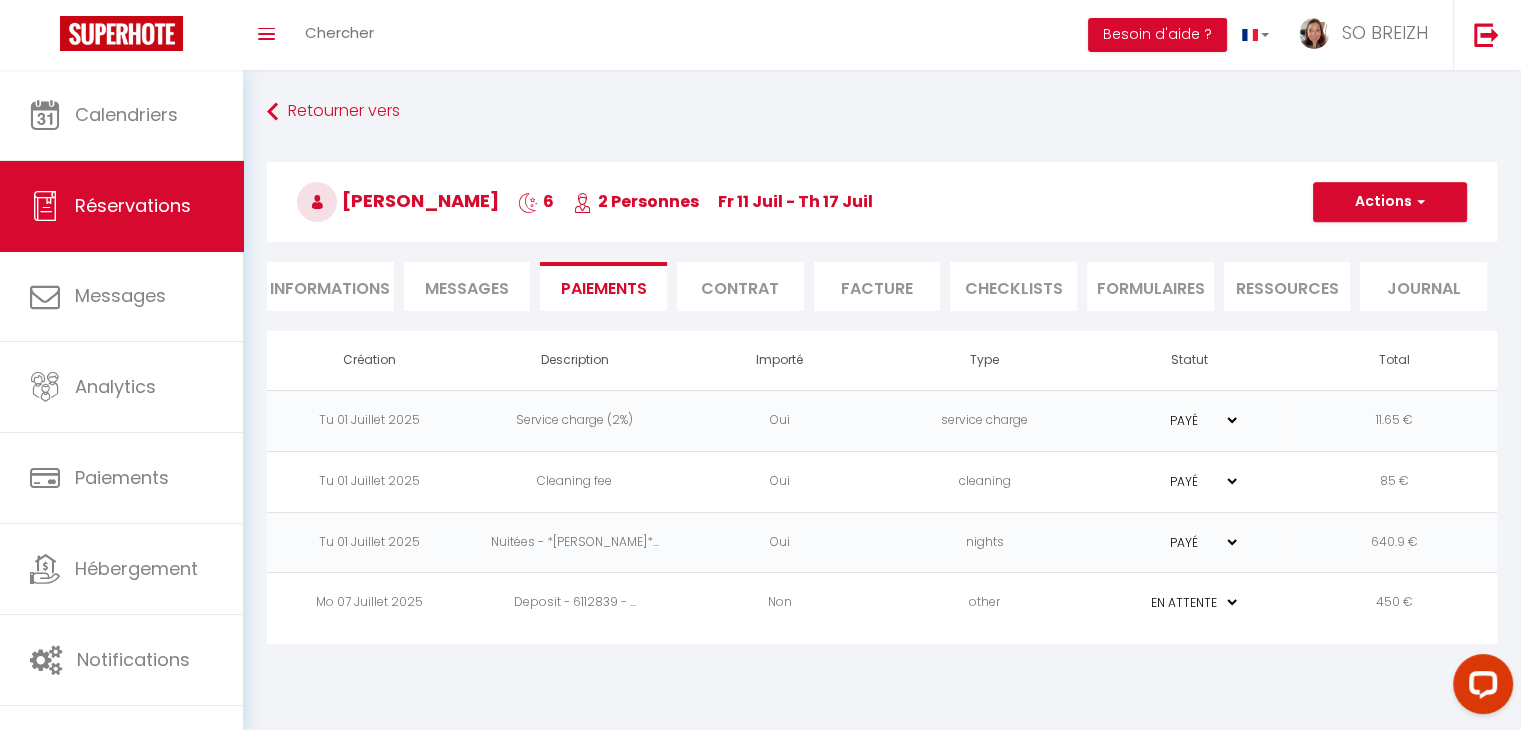 select on "1" 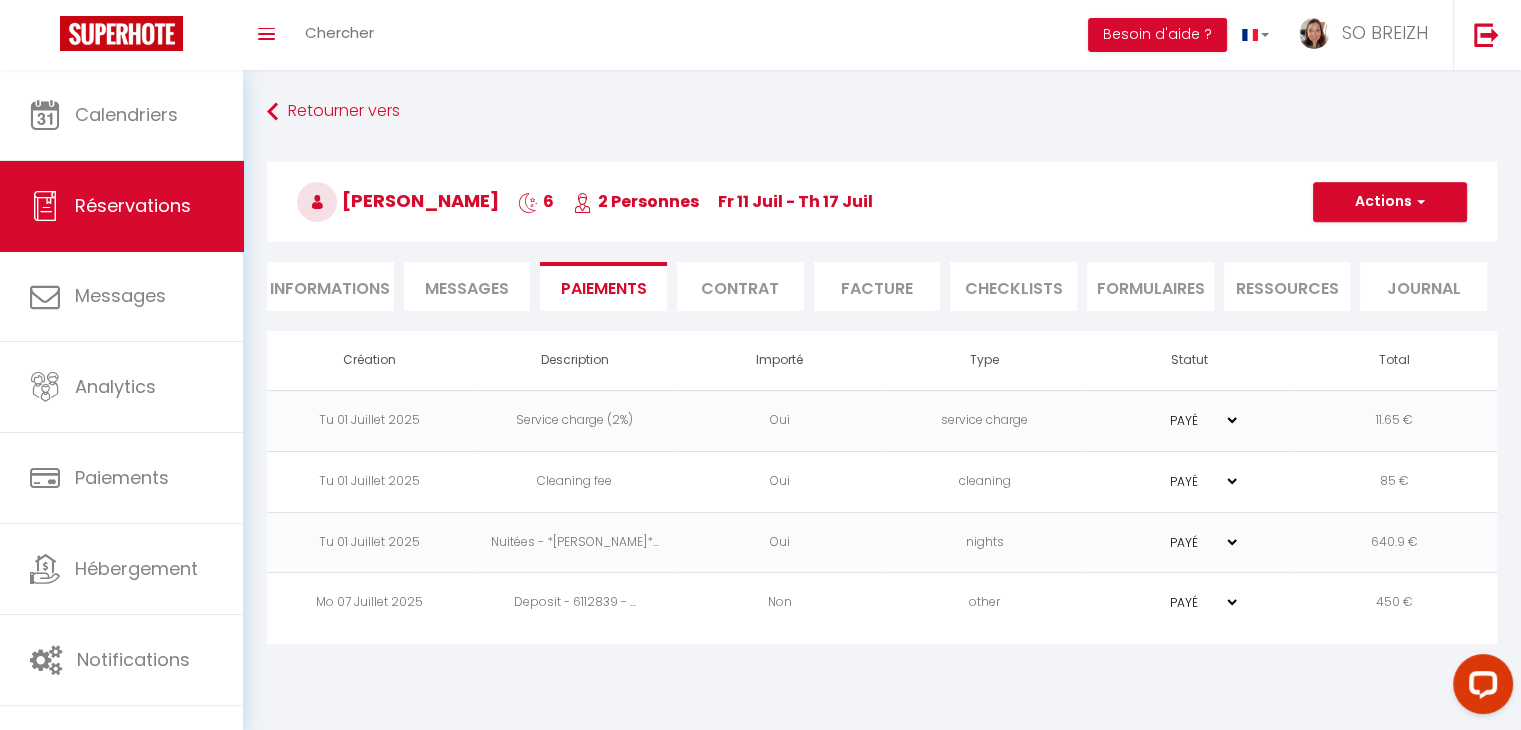click on "PAYÉ   EN ATTENTE" at bounding box center (1190, 602) 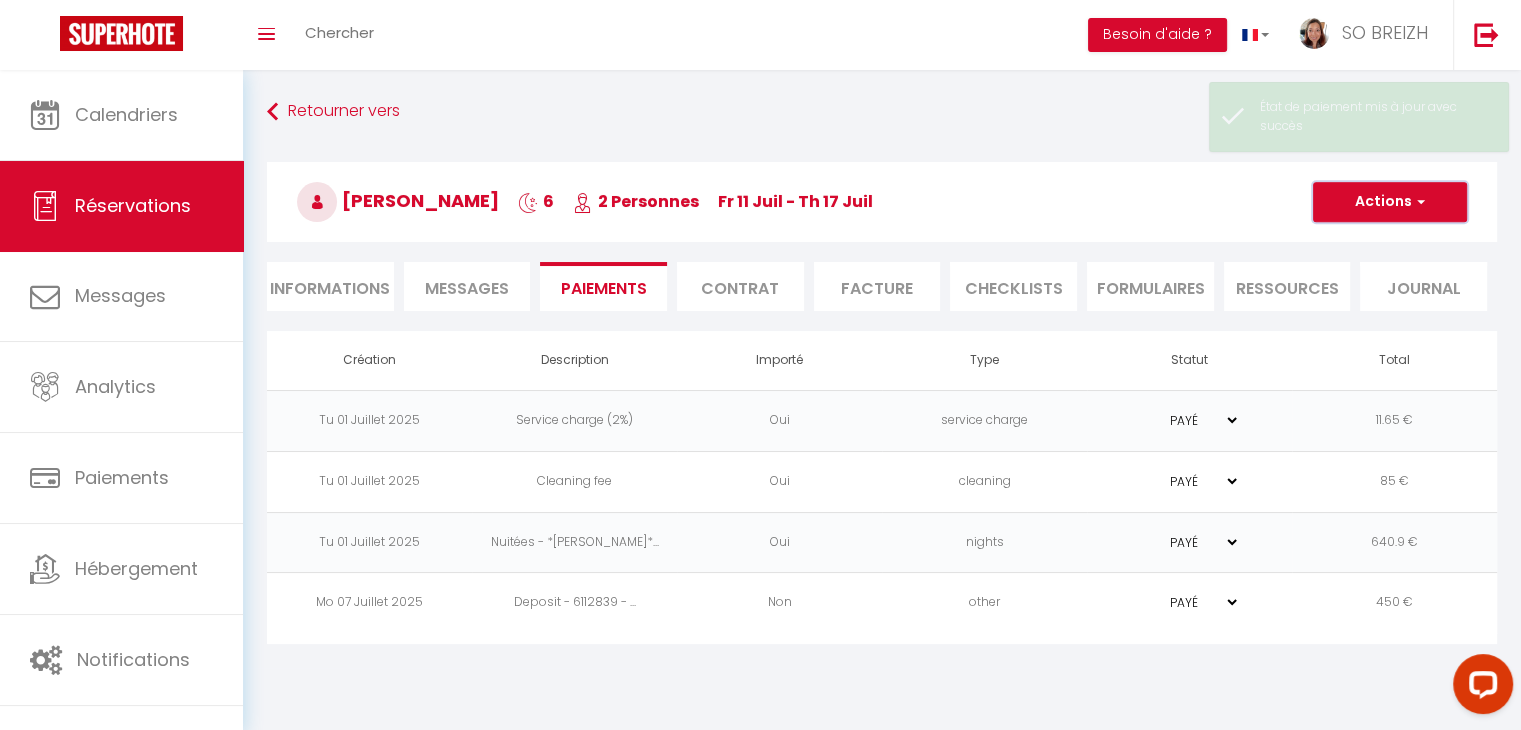 click at bounding box center [1418, 202] 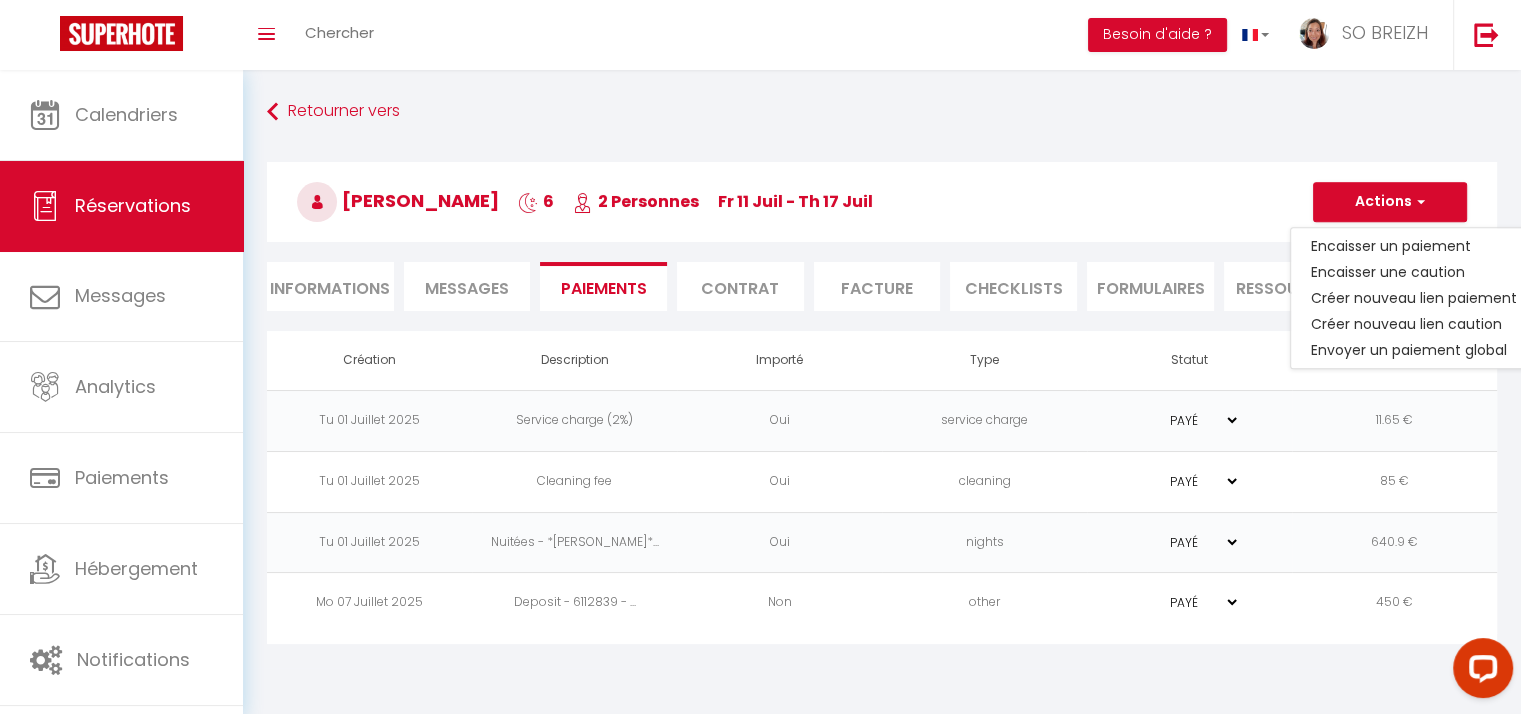 click on "[PERSON_NAME]   6    2 Personnes
Fr 11 Juil - Th 17 Juil" at bounding box center [882, 202] 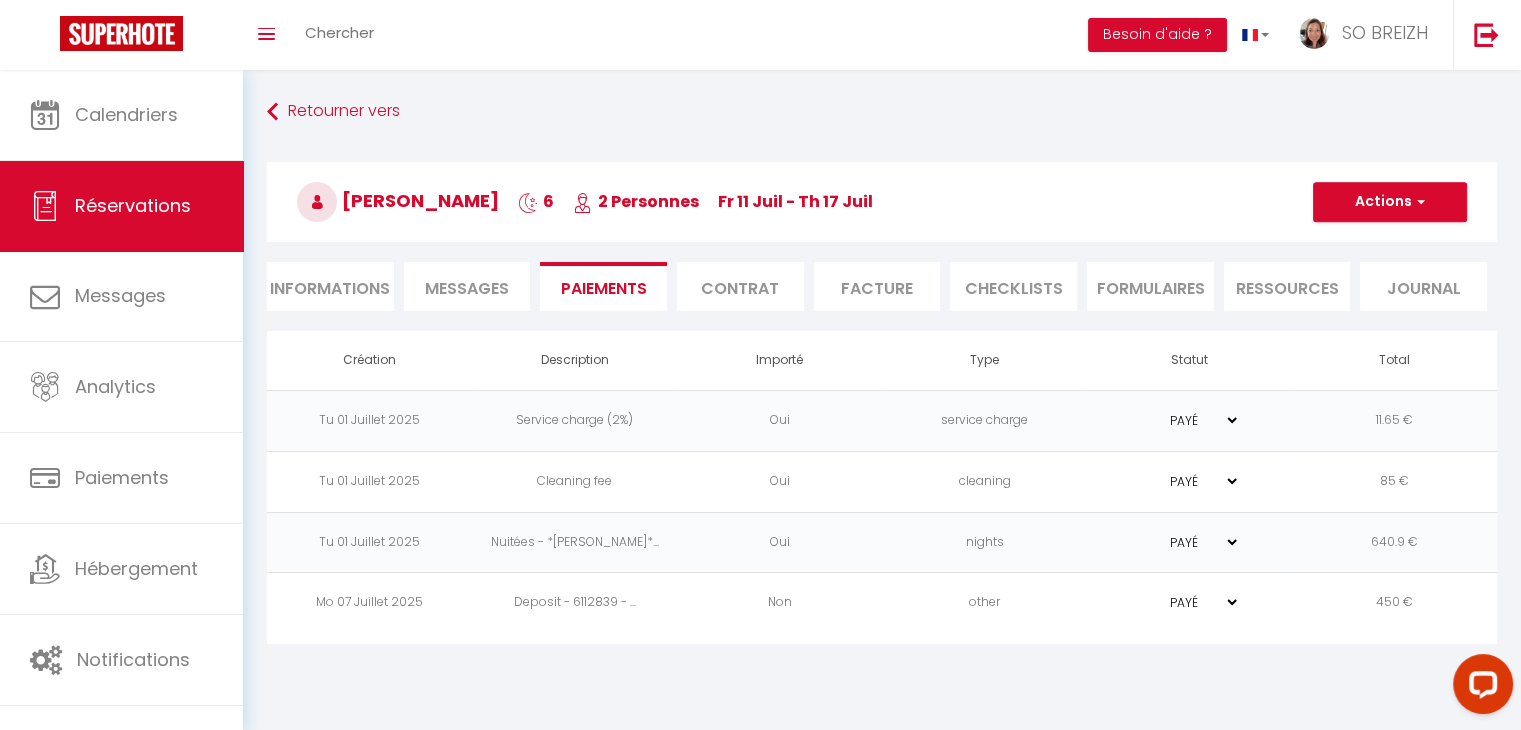 click on "Messages" at bounding box center (467, 288) 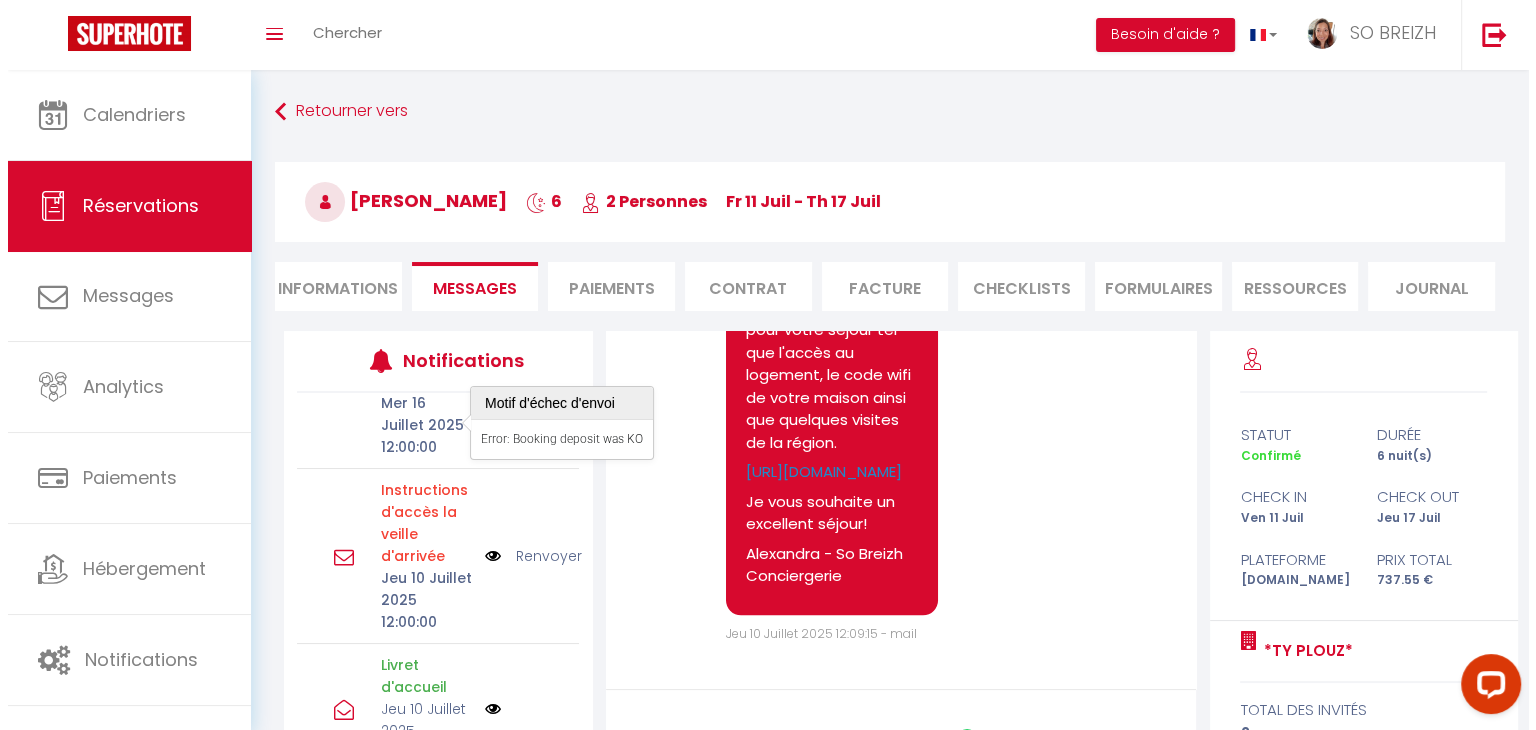 scroll, scrollTop: 200, scrollLeft: 0, axis: vertical 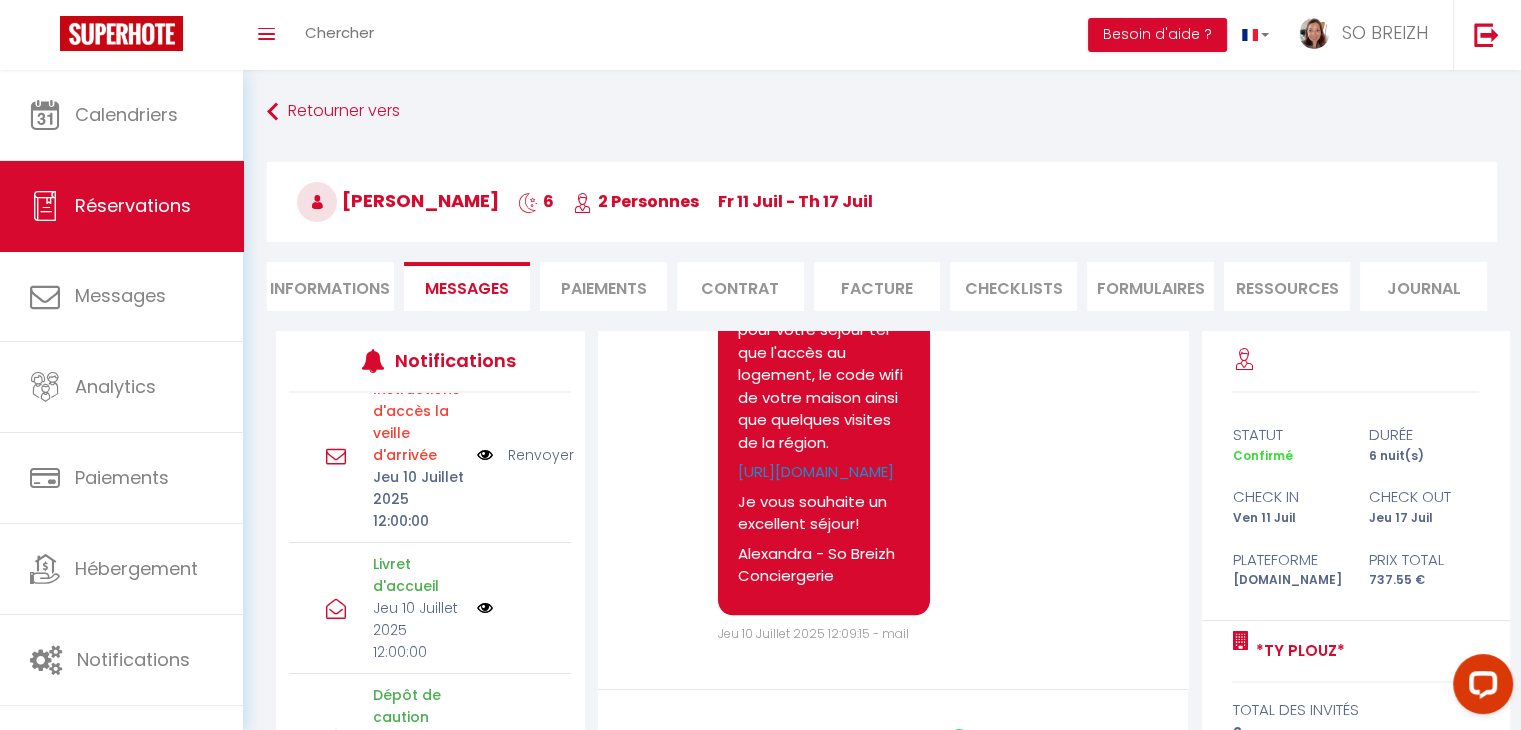 click at bounding box center [485, 455] 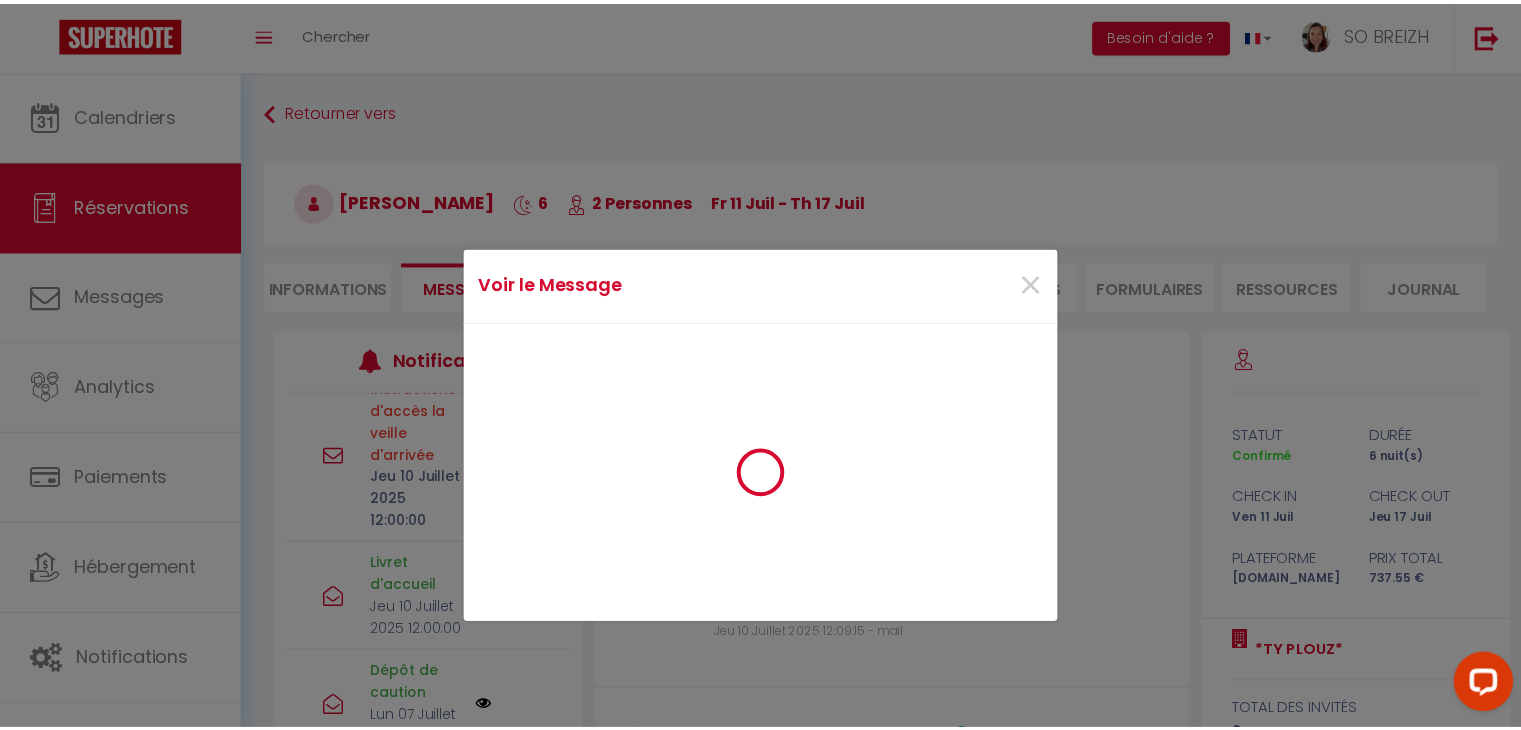 scroll, scrollTop: 2028, scrollLeft: 0, axis: vertical 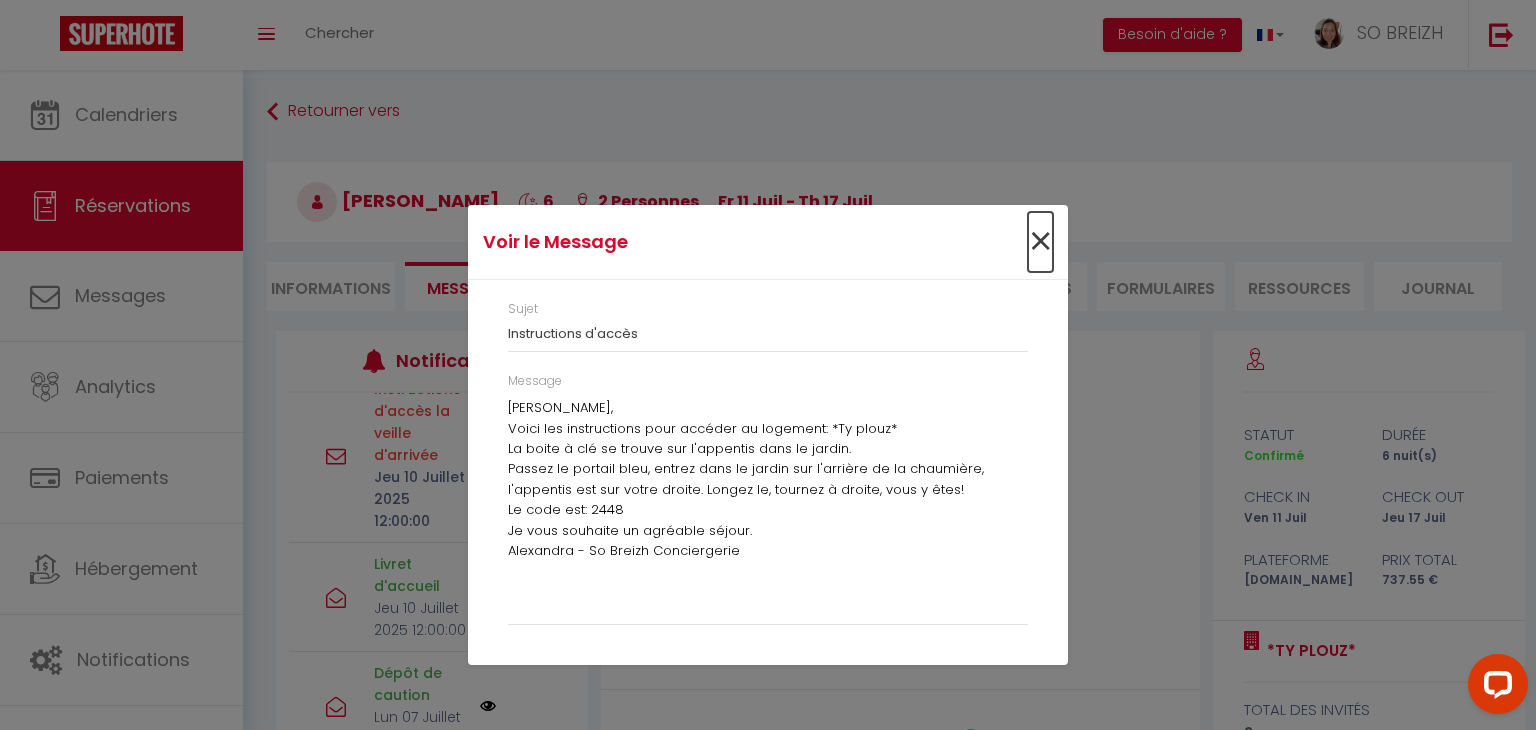 click on "×" at bounding box center [1040, 242] 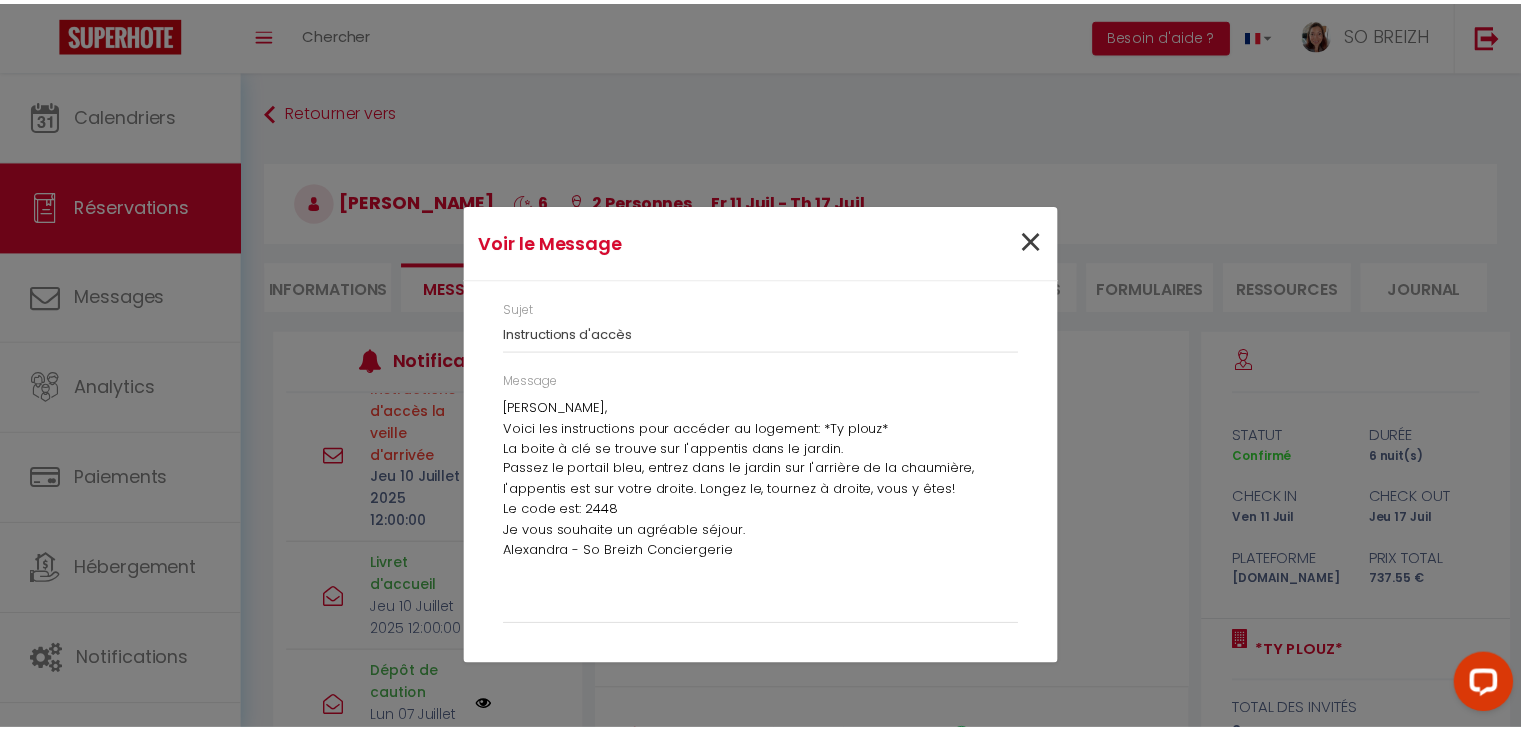 scroll, scrollTop: 2051, scrollLeft: 0, axis: vertical 